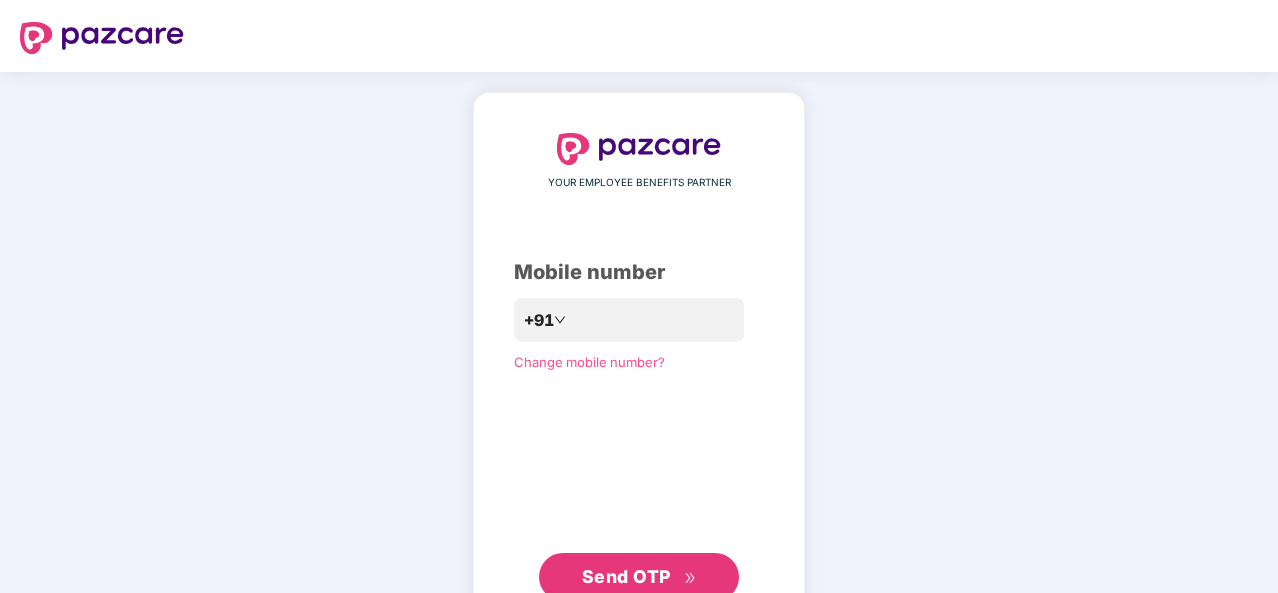 scroll, scrollTop: 0, scrollLeft: 0, axis: both 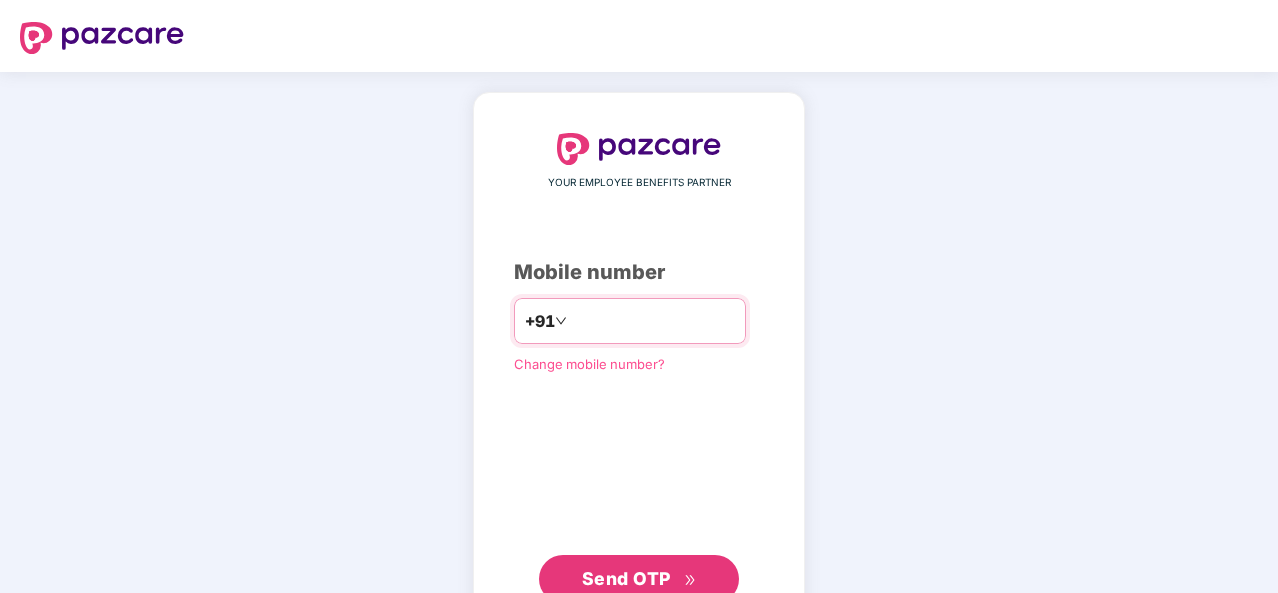 click at bounding box center [653, 321] 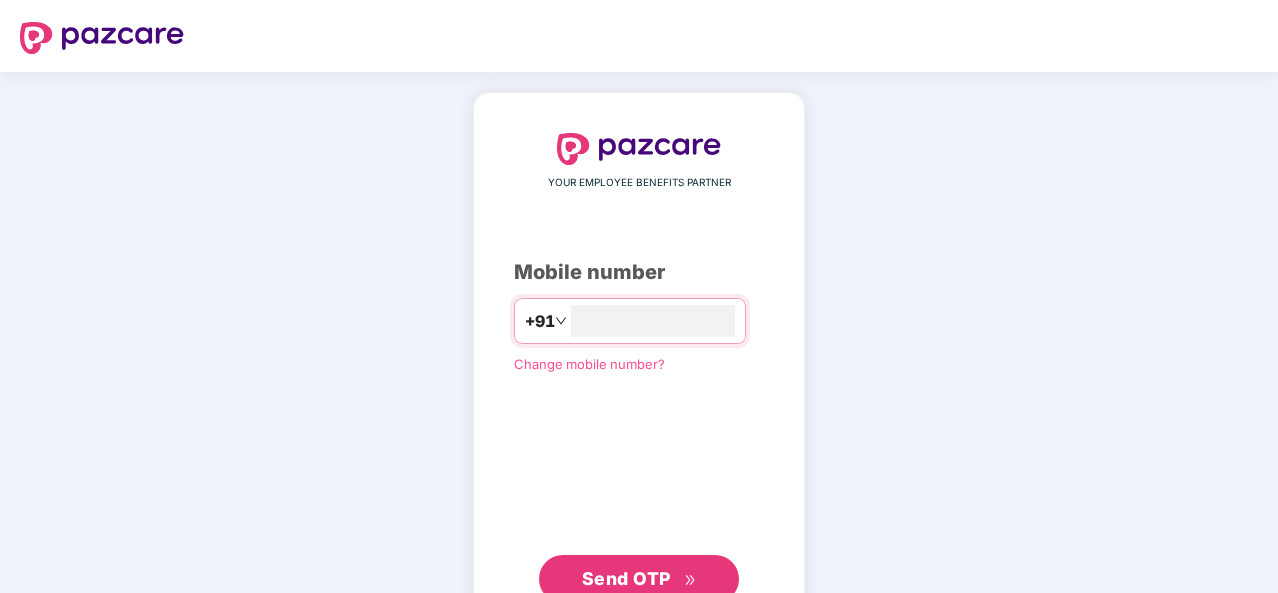 click on "Send OTP" at bounding box center [639, 579] 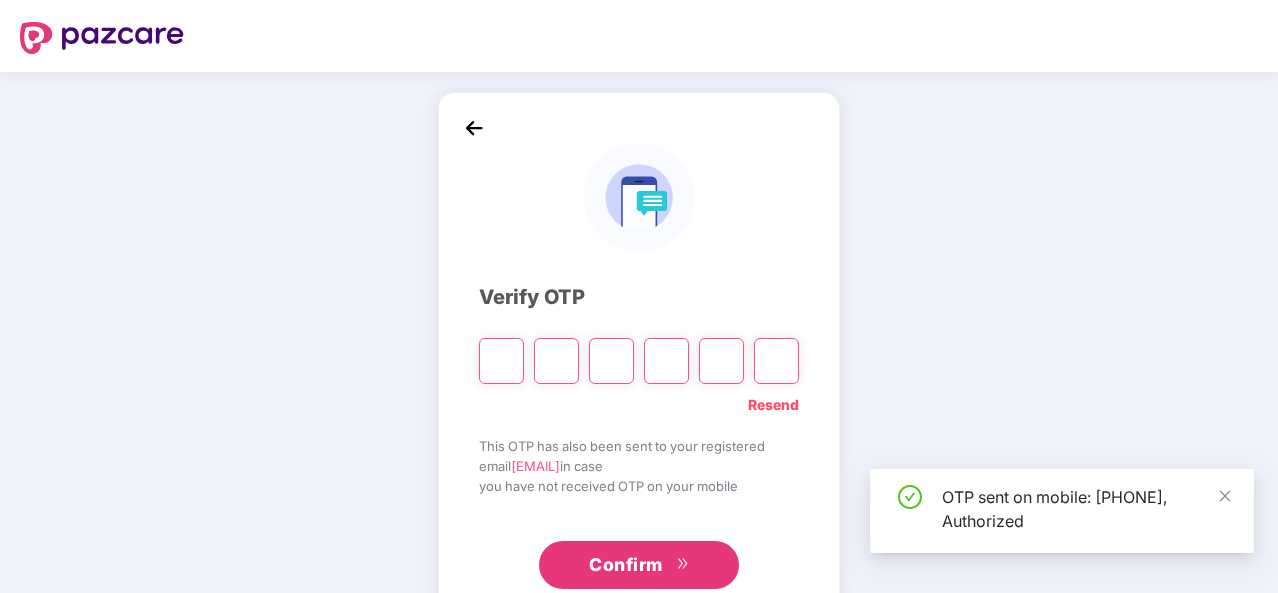 type on "*" 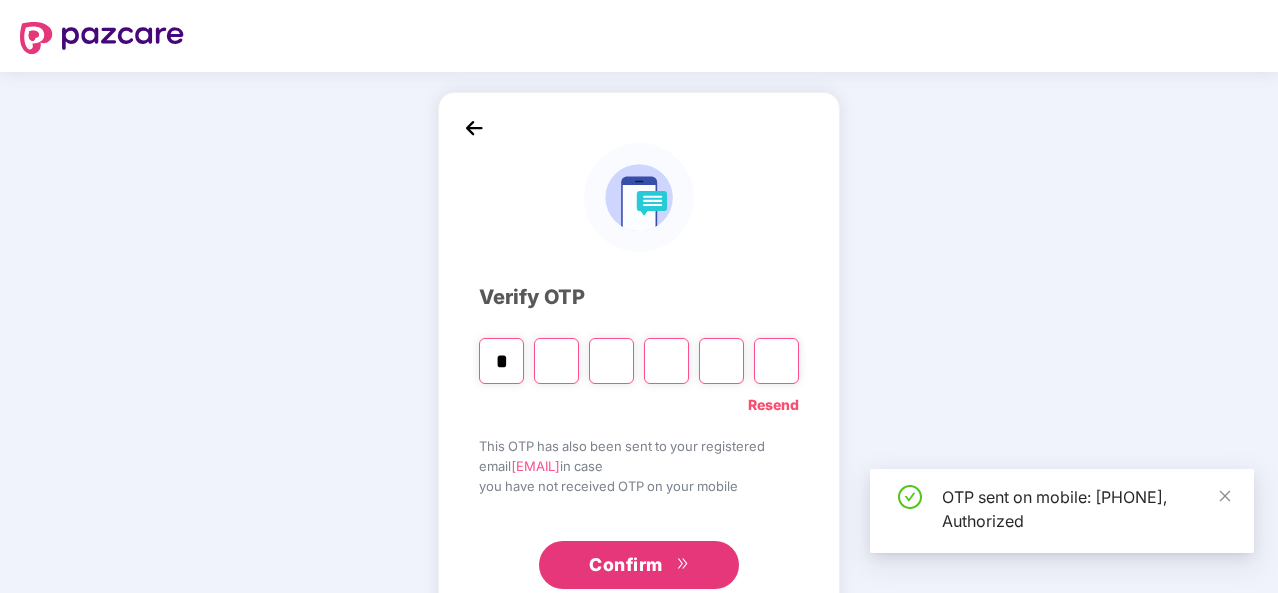 type on "*" 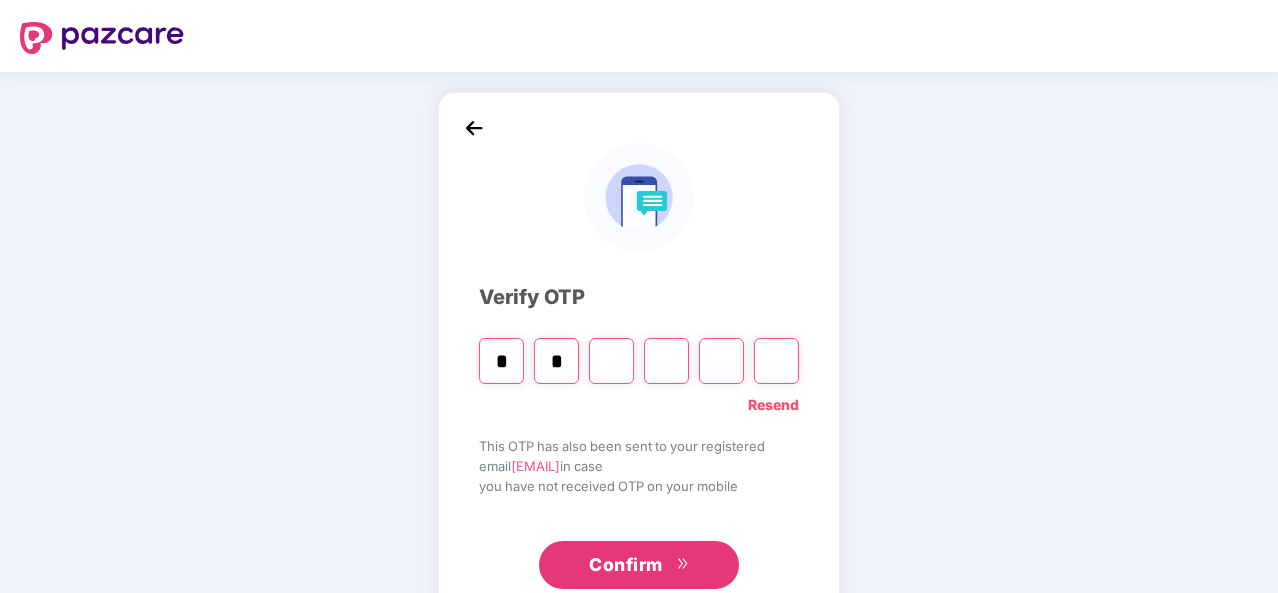 type on "*" 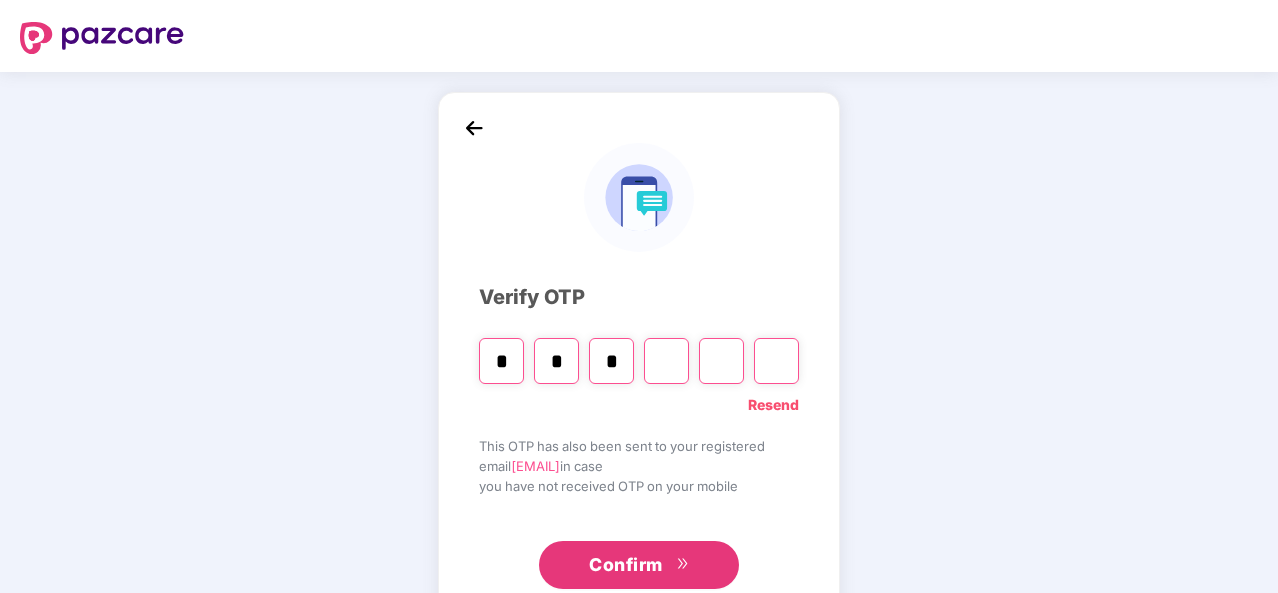 type on "*" 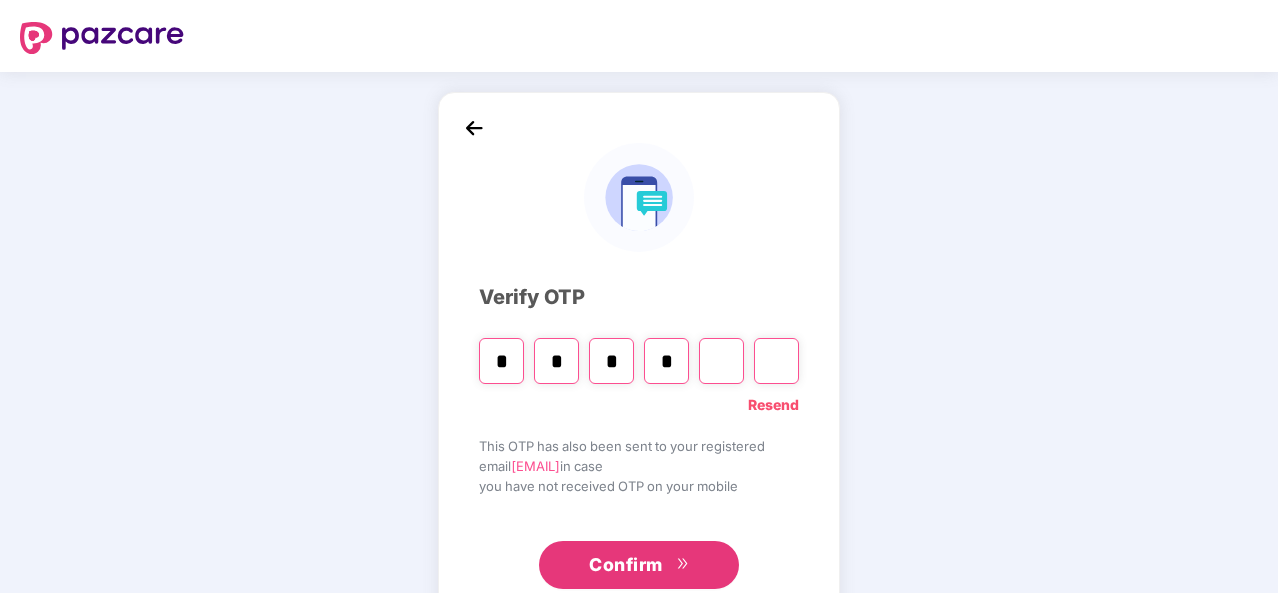 type on "*" 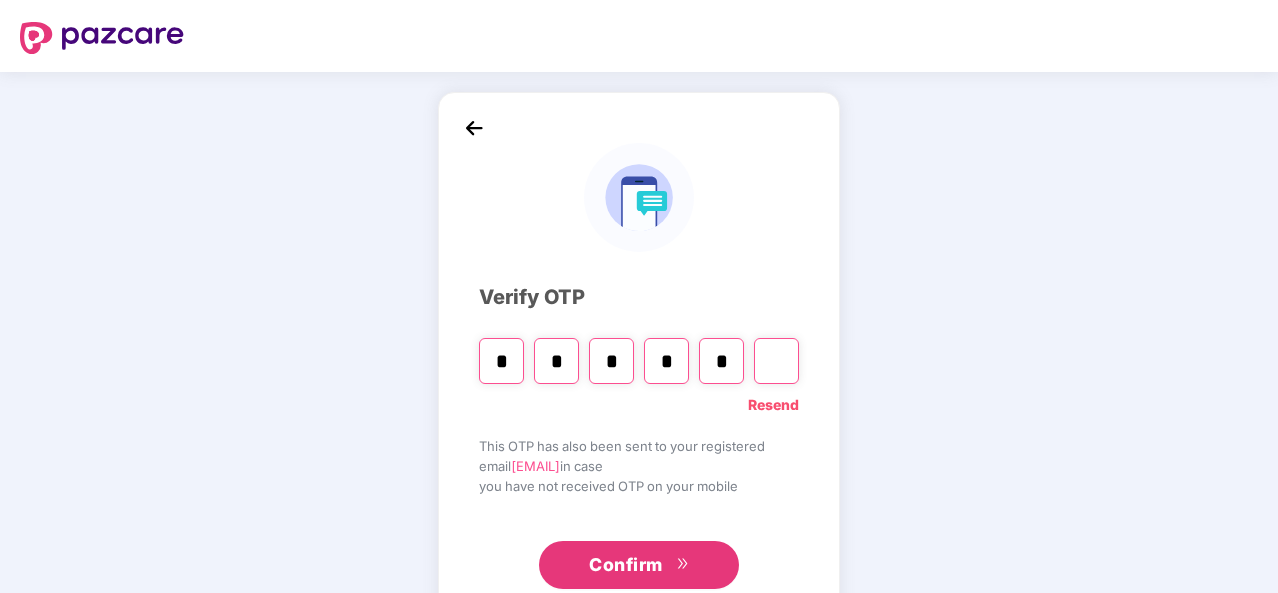 type on "*" 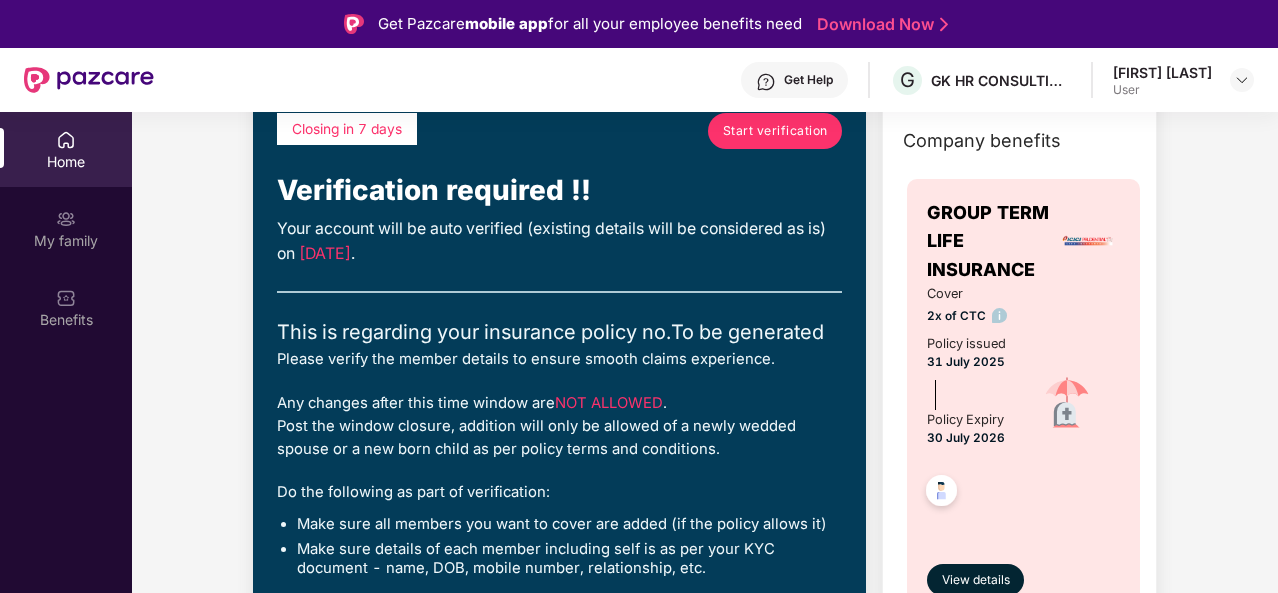 scroll, scrollTop: 168, scrollLeft: 0, axis: vertical 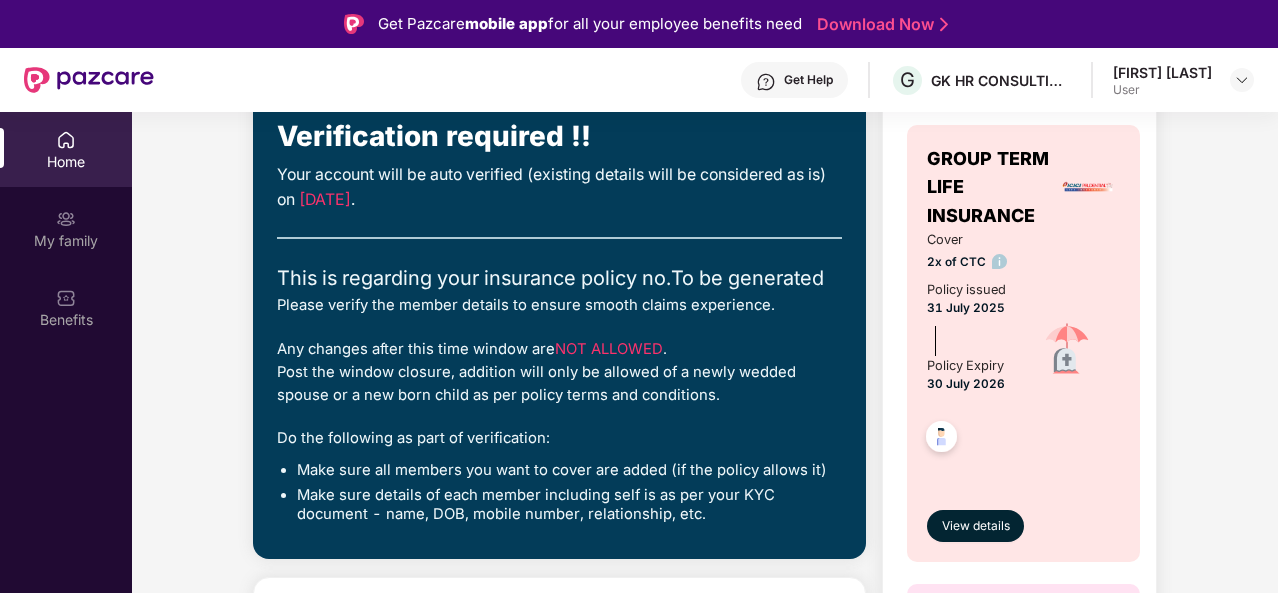 drag, startPoint x: 1196, startPoint y: 213, endPoint x: 1172, endPoint y: 290, distance: 80.65358 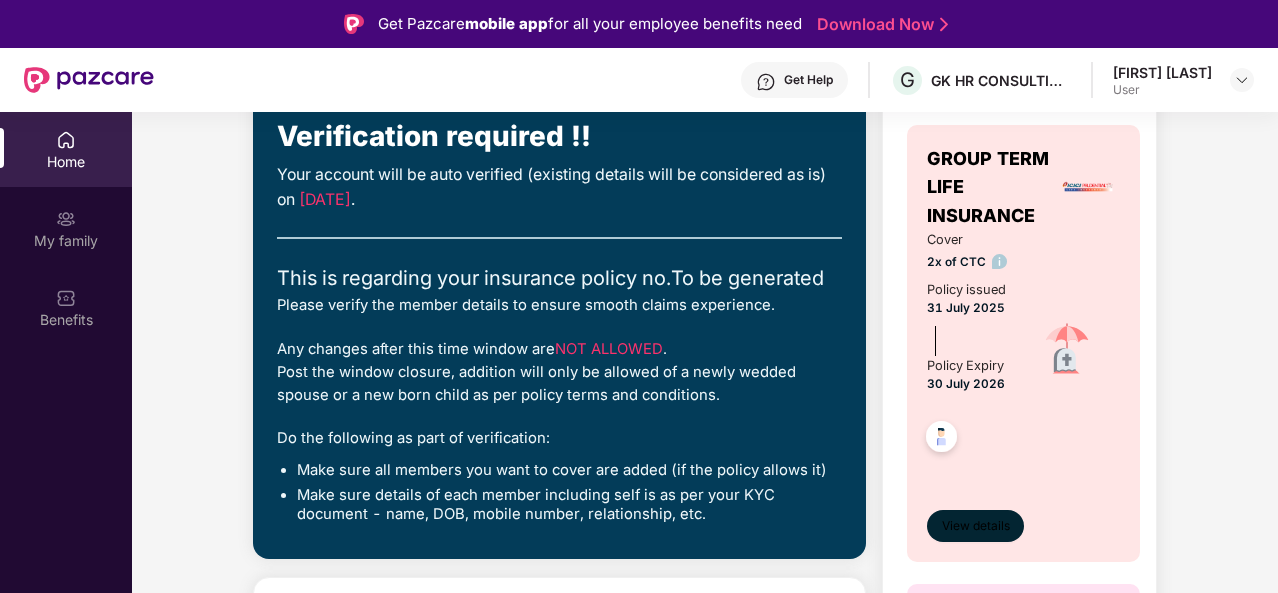 click on "View details" at bounding box center (976, 526) 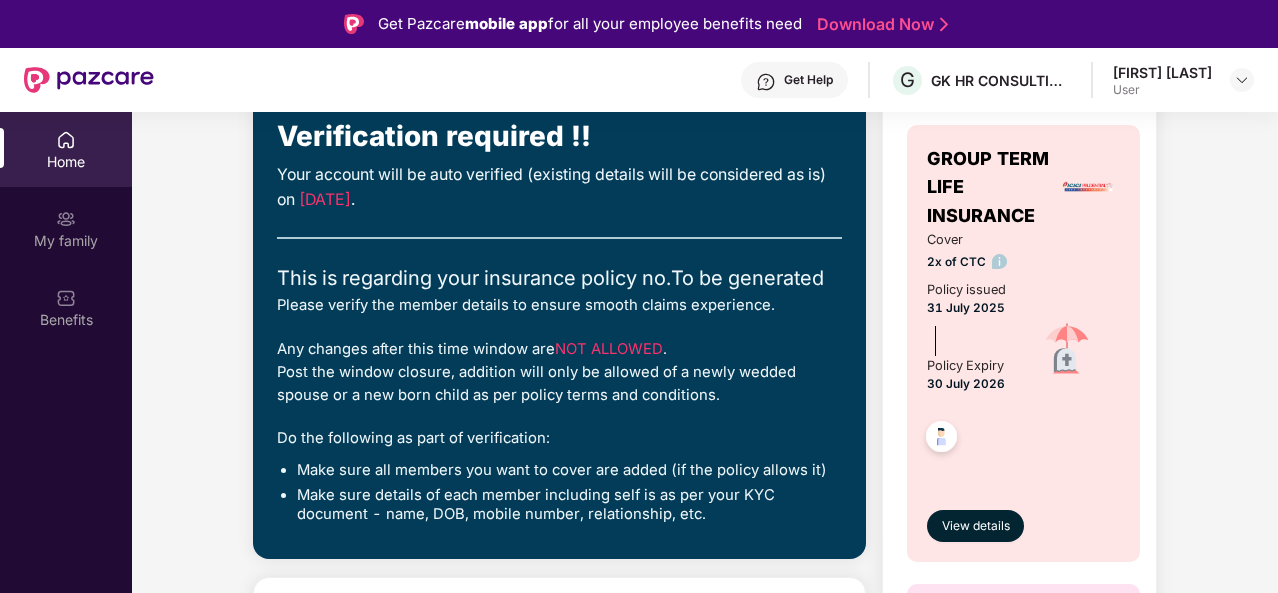 scroll, scrollTop: 0, scrollLeft: 0, axis: both 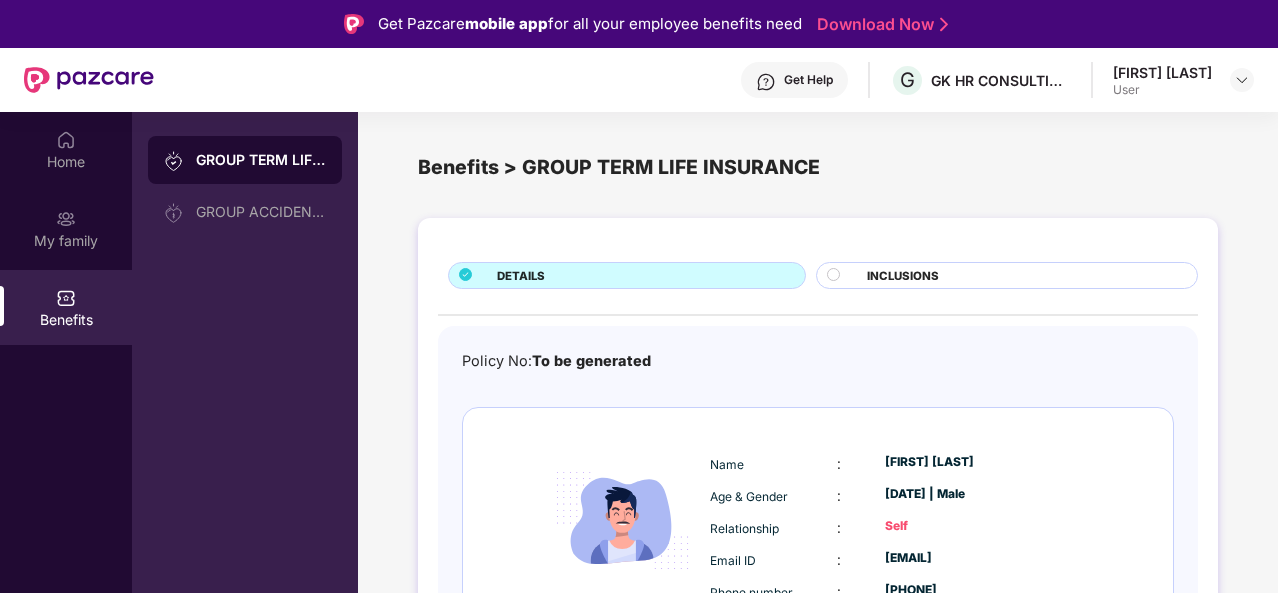 drag, startPoint x: 814, startPoint y: 361, endPoint x: 792, endPoint y: 507, distance: 147.64822 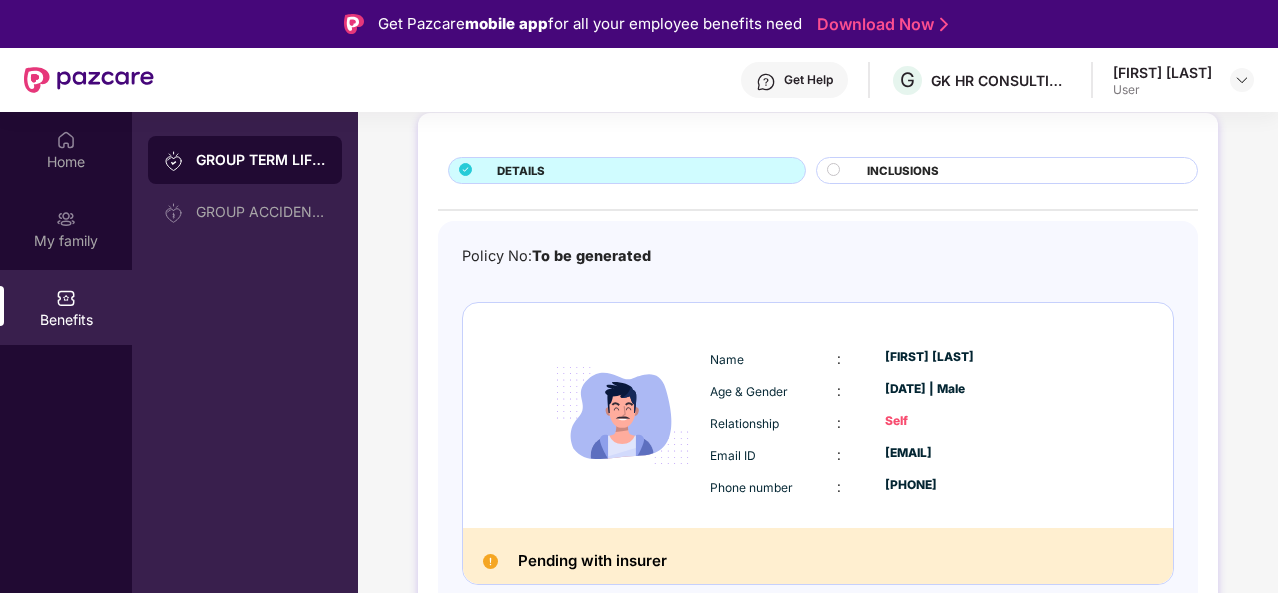 scroll, scrollTop: 106, scrollLeft: 0, axis: vertical 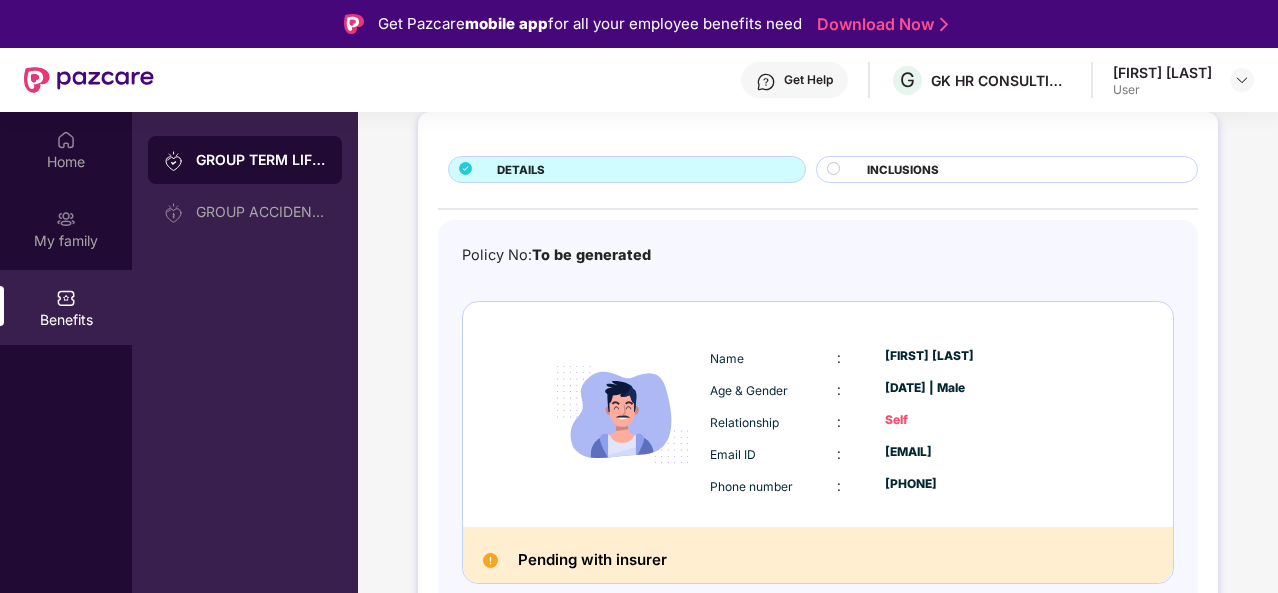click on "INCLUSIONS" at bounding box center (903, 170) 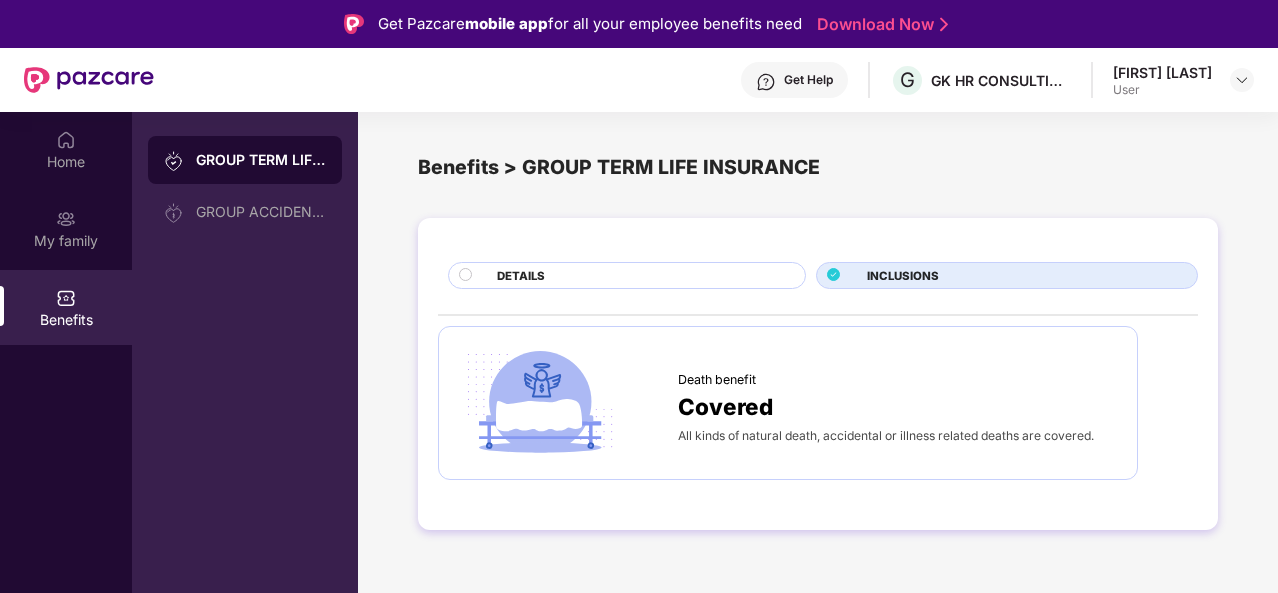 scroll, scrollTop: 0, scrollLeft: 0, axis: both 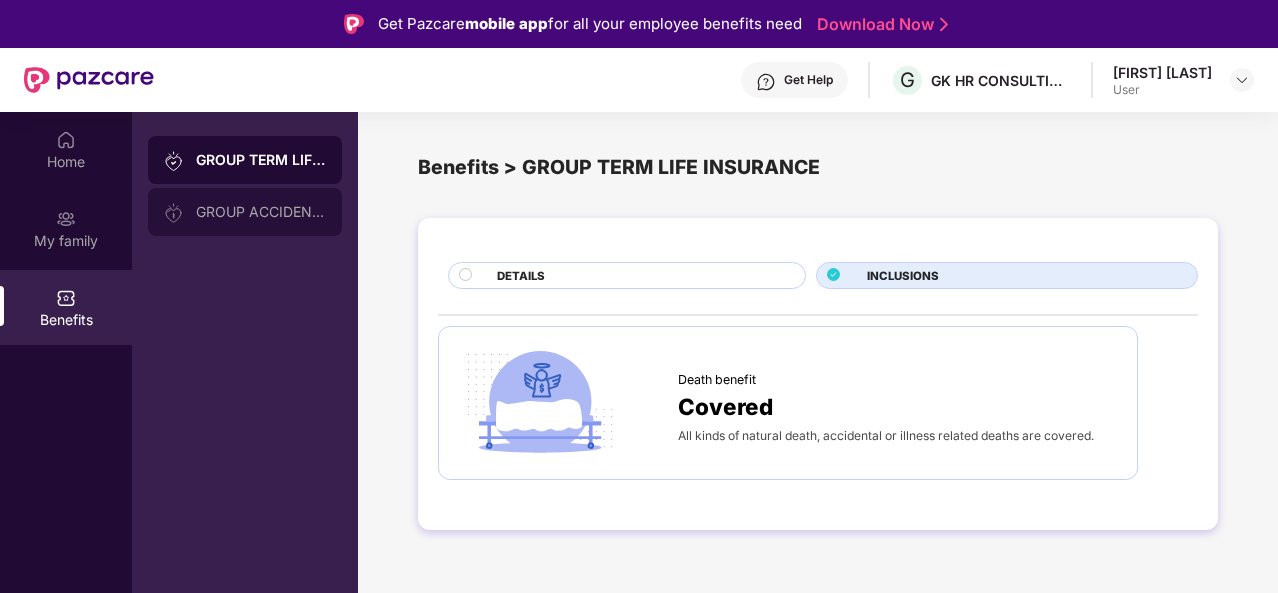 click on "GROUP ACCIDENTAL INSURANCE" at bounding box center (261, 212) 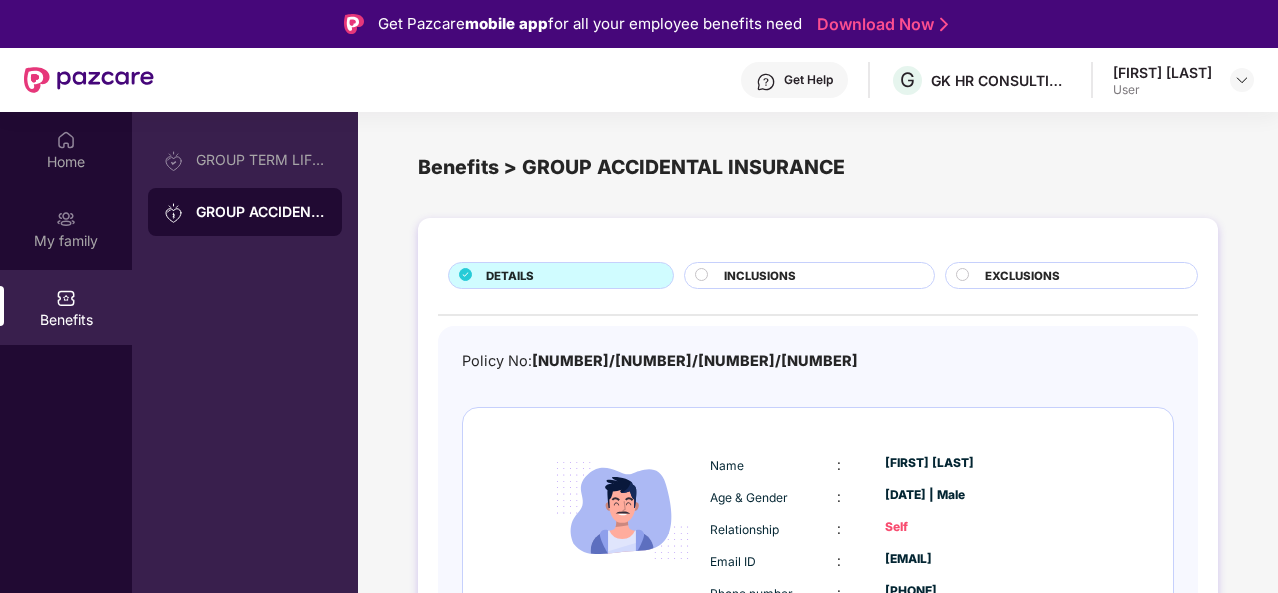 scroll, scrollTop: 53, scrollLeft: 0, axis: vertical 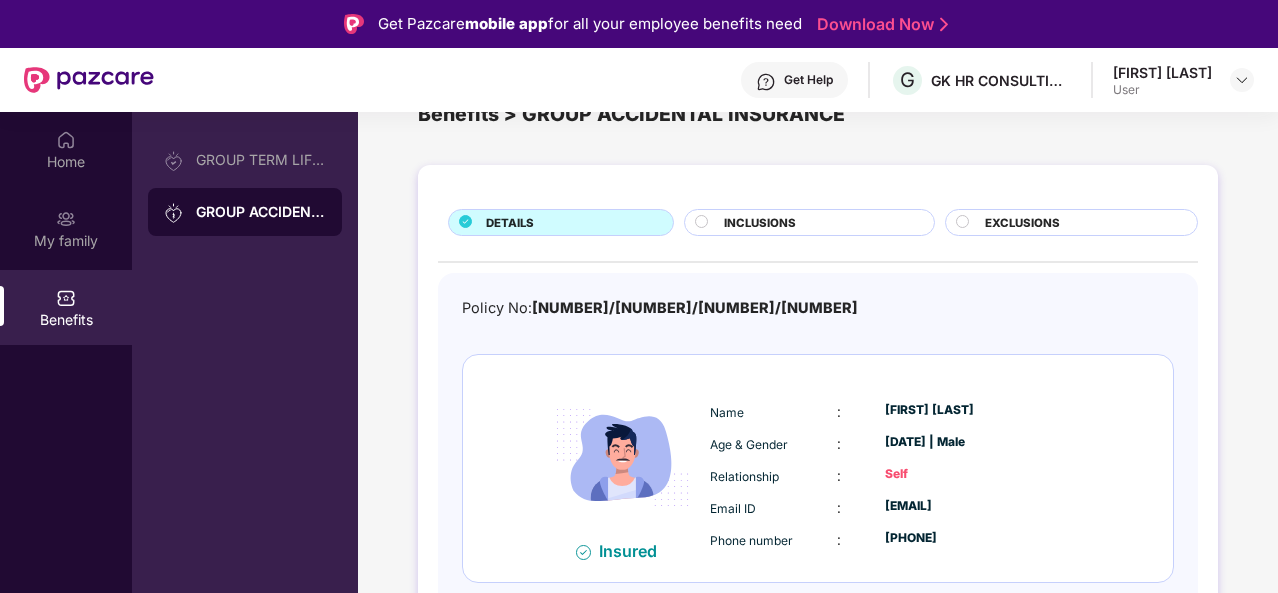 click on "INCLUSIONS" at bounding box center [760, 223] 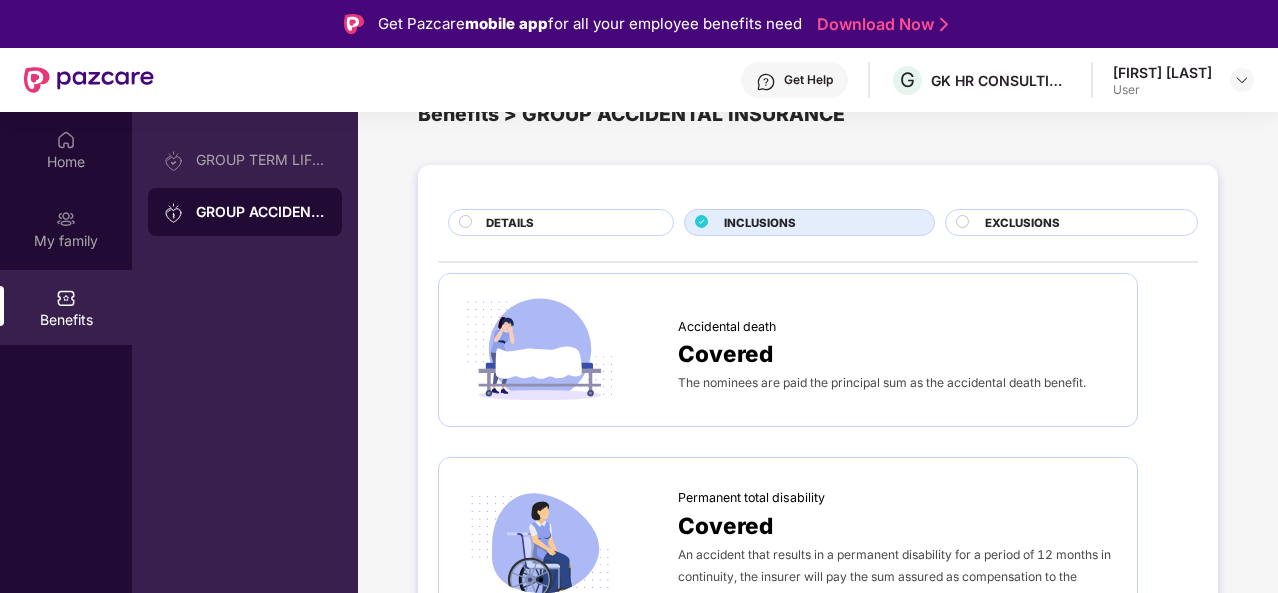 scroll, scrollTop: 1030, scrollLeft: 0, axis: vertical 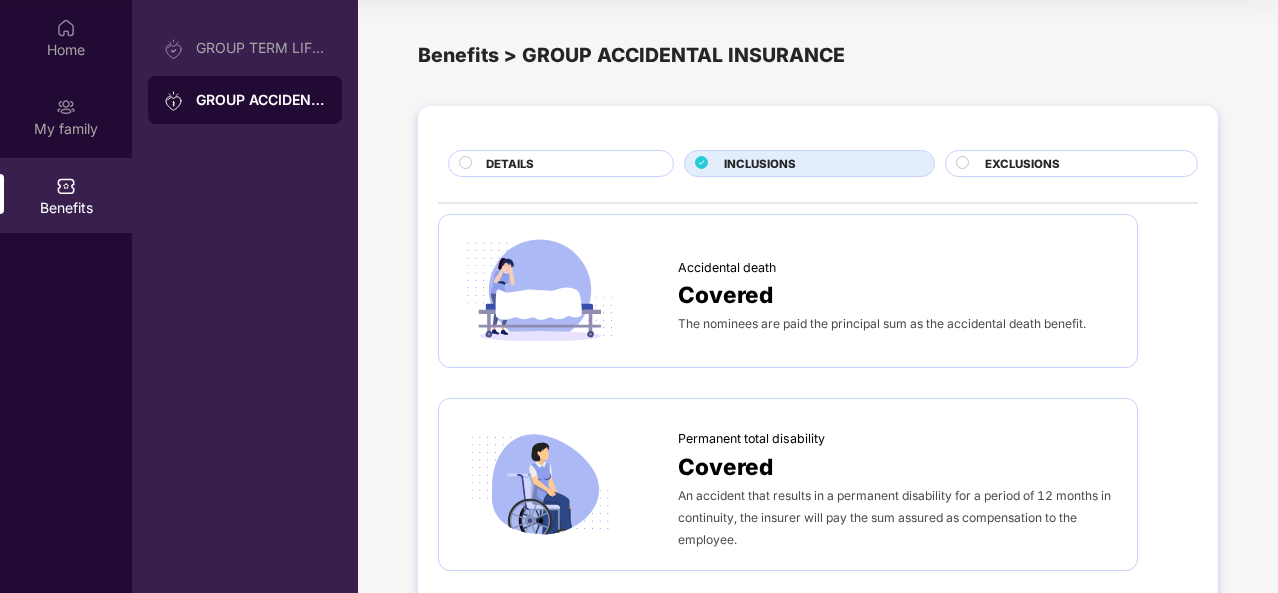 click on "EXCLUSIONS" at bounding box center (1022, 164) 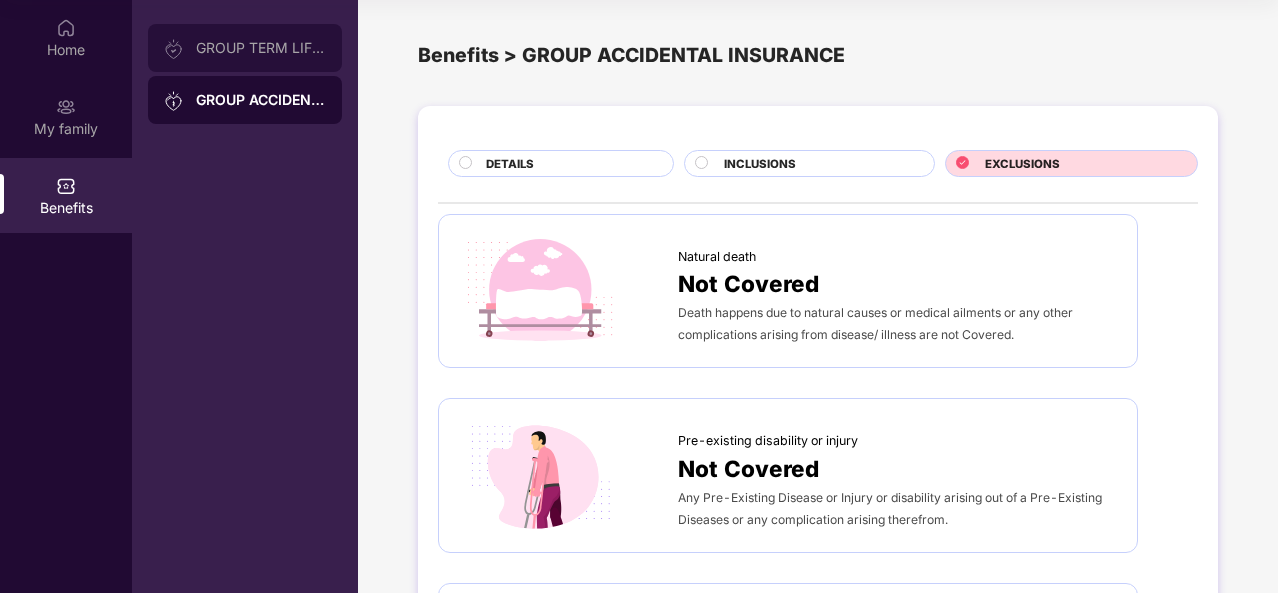 click on "GROUP TERM LIFE INSURANCE" at bounding box center (245, 48) 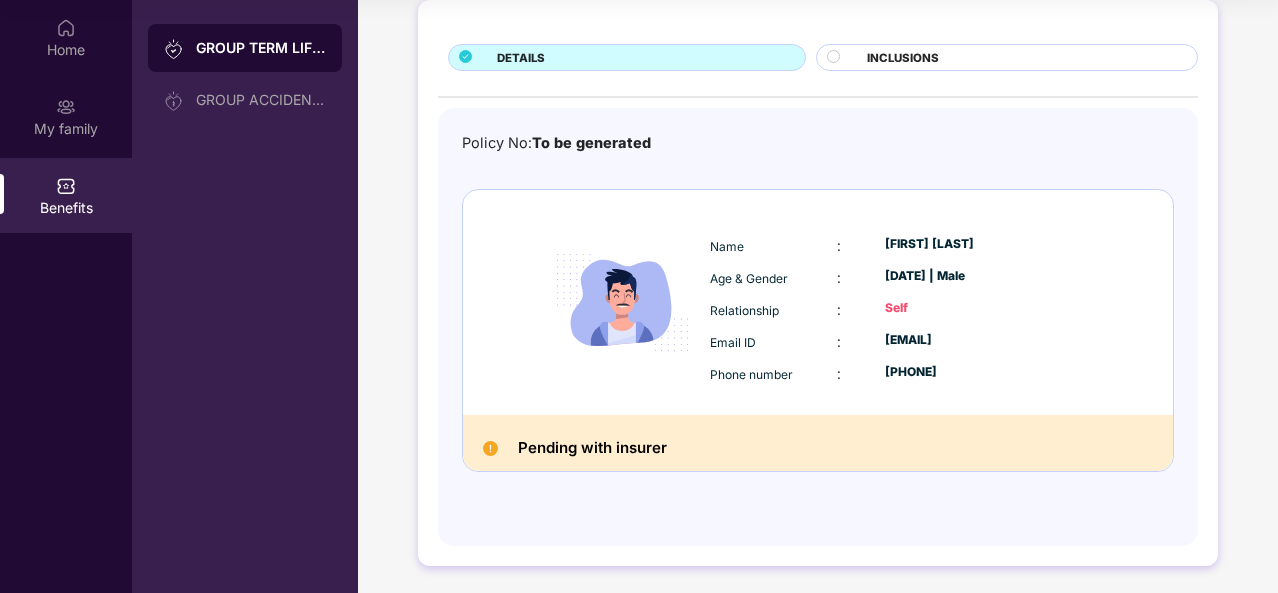 scroll, scrollTop: 0, scrollLeft: 0, axis: both 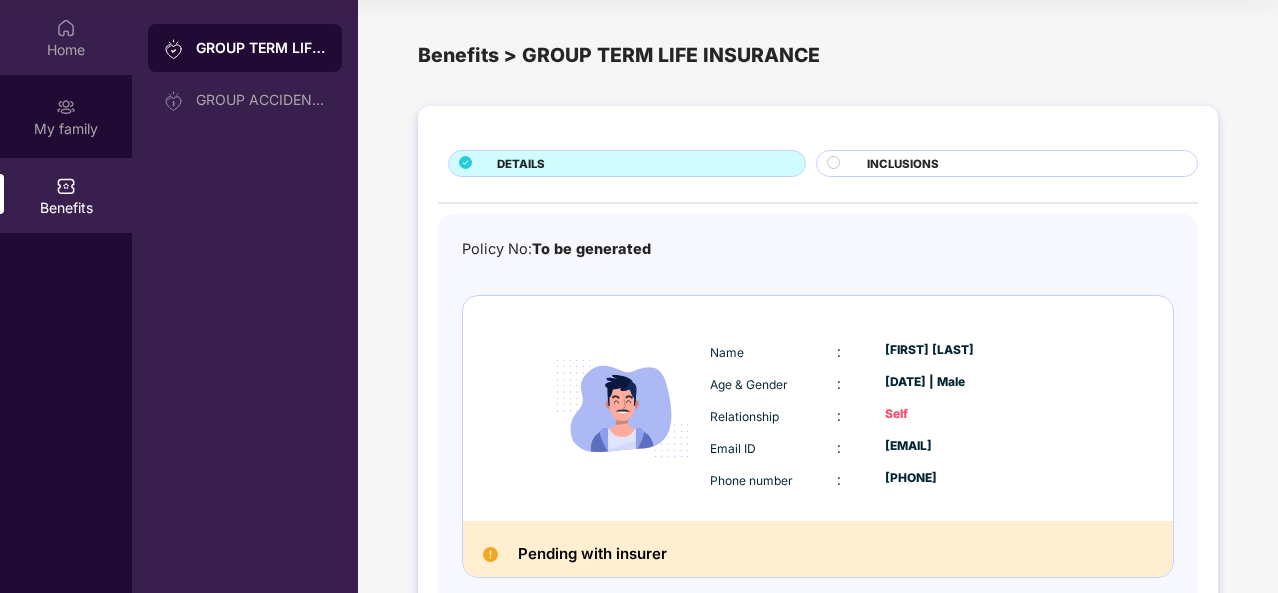 click on "Home" at bounding box center (66, 37) 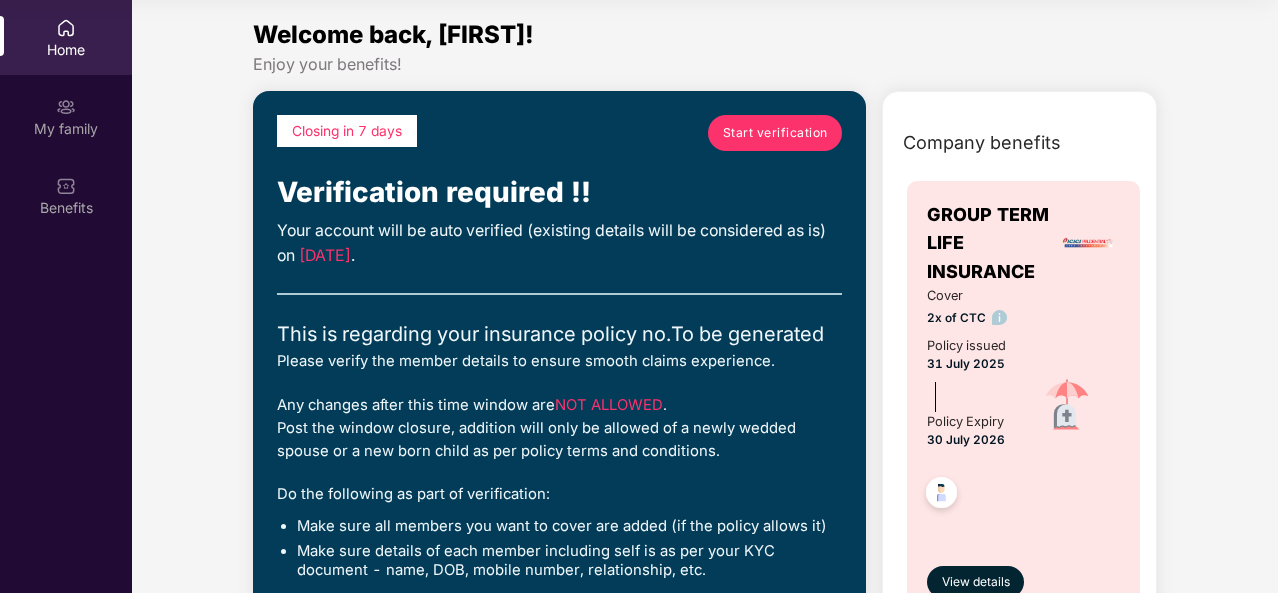 click on "Start verification" at bounding box center (775, 132) 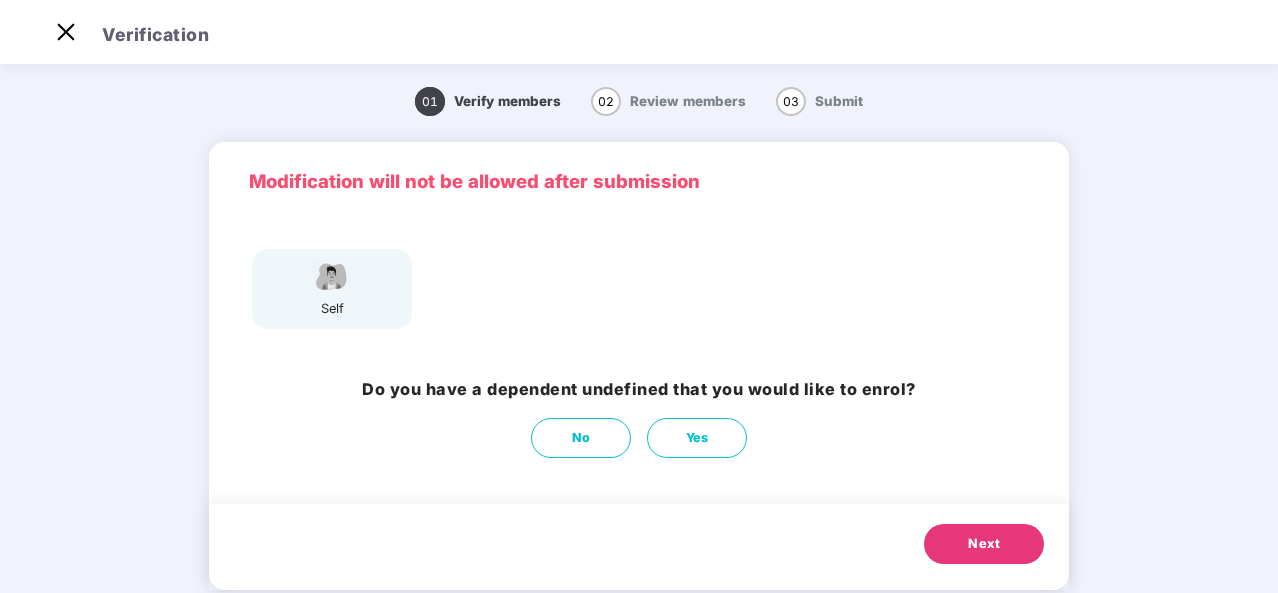 scroll, scrollTop: 48, scrollLeft: 0, axis: vertical 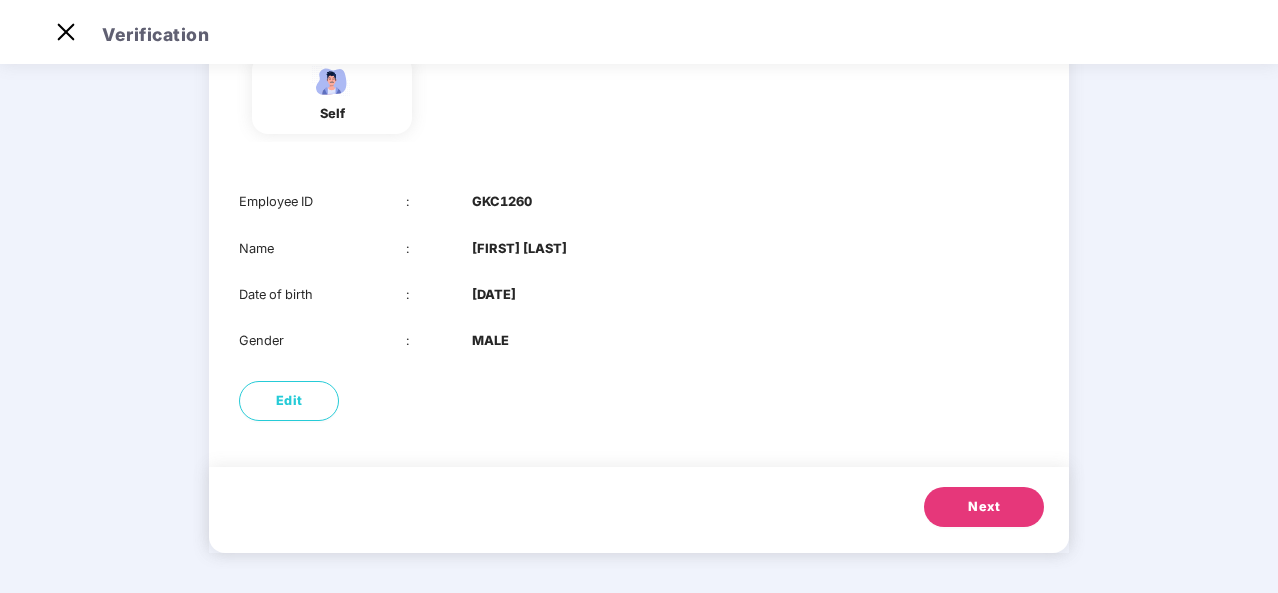 click on "Next" at bounding box center [984, 507] 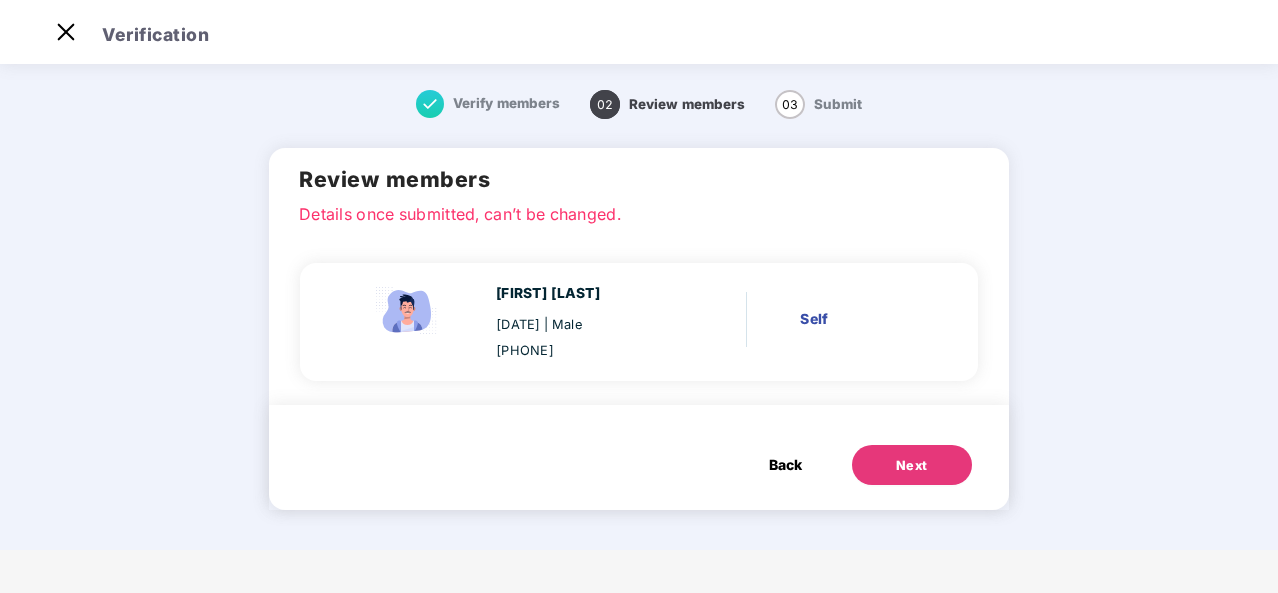 scroll, scrollTop: 0, scrollLeft: 0, axis: both 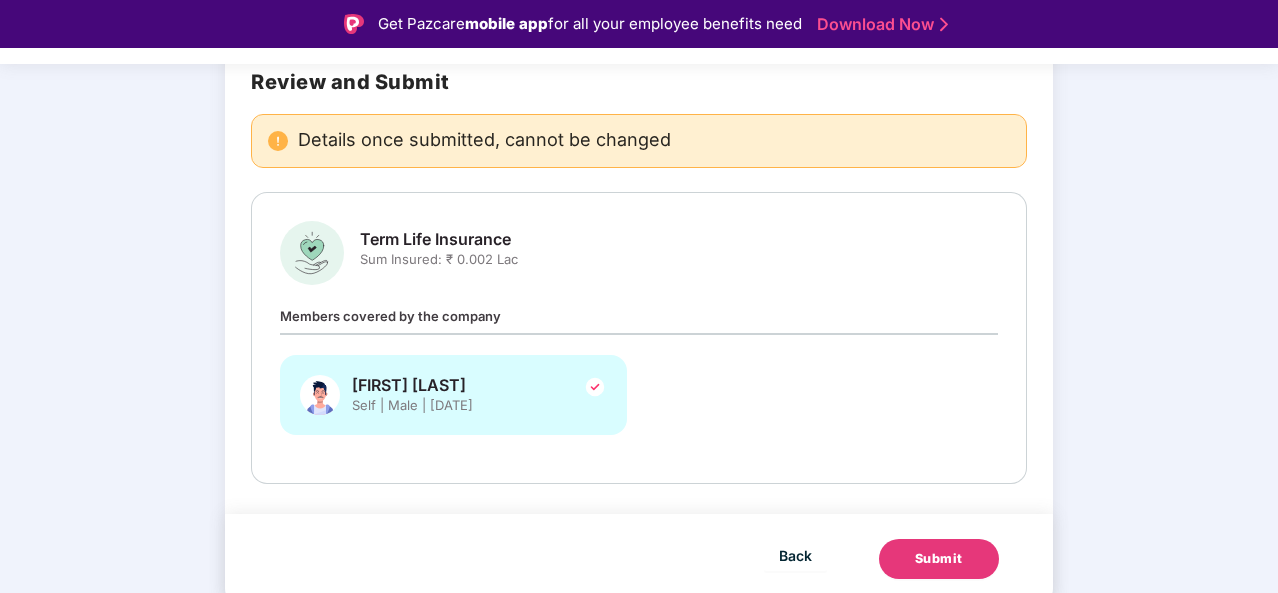 drag, startPoint x: 1109, startPoint y: 177, endPoint x: 1067, endPoint y: 340, distance: 168.3241 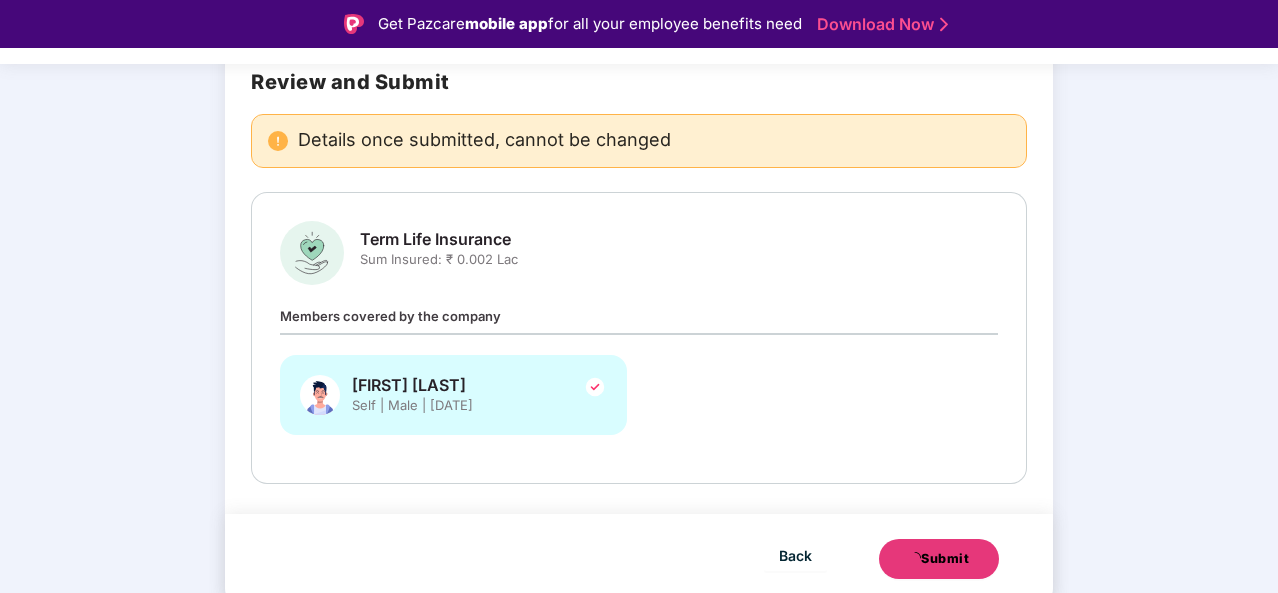 scroll, scrollTop: 0, scrollLeft: 0, axis: both 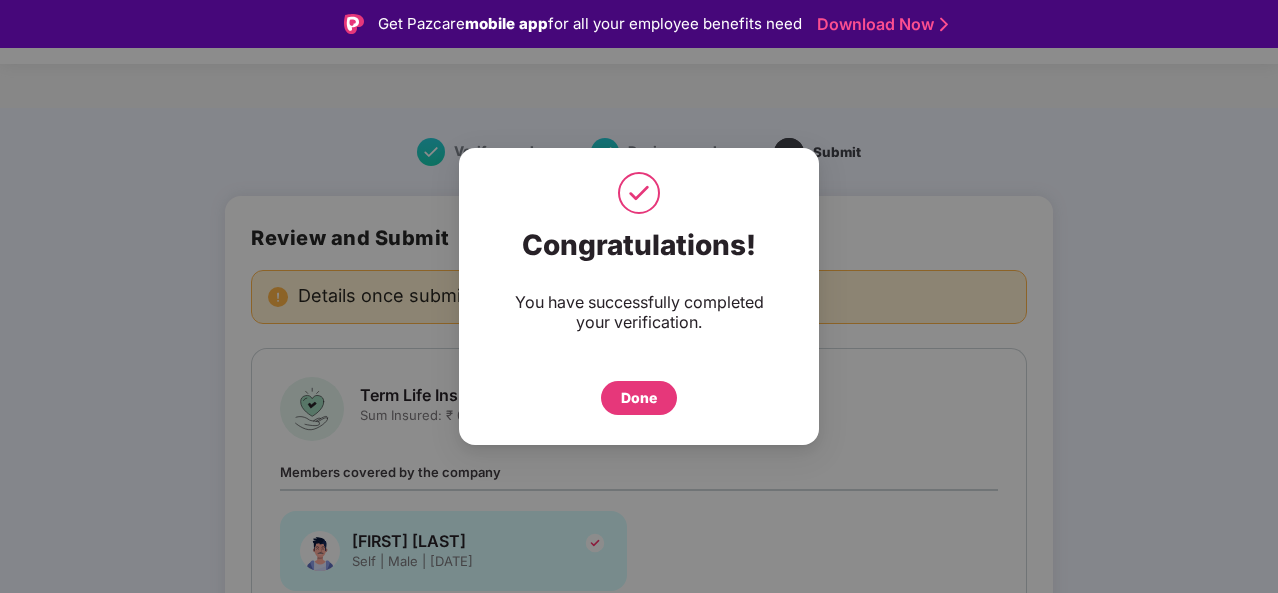 click on "Done" at bounding box center [639, 398] 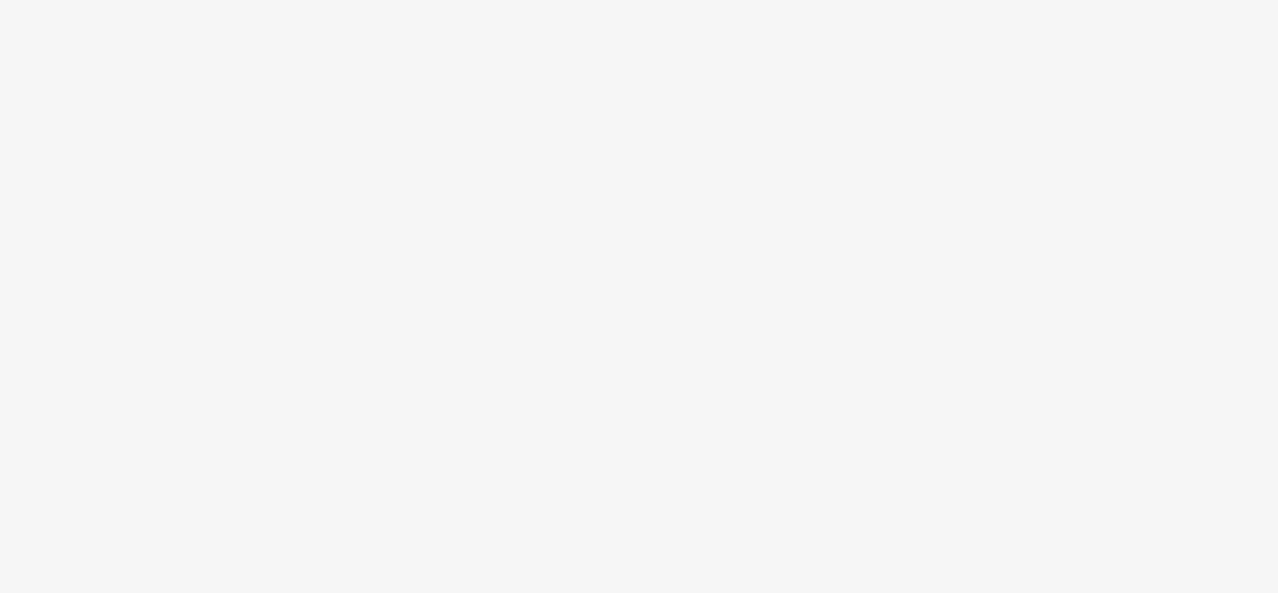 scroll, scrollTop: 0, scrollLeft: 0, axis: both 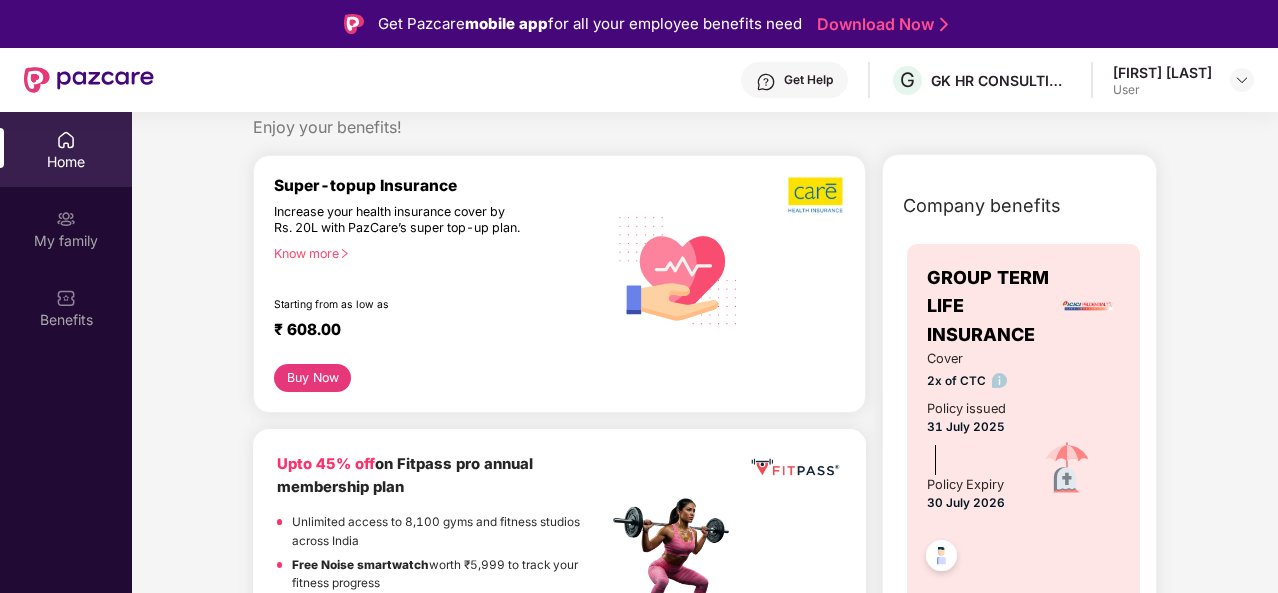 drag, startPoint x: 190, startPoint y: 136, endPoint x: 191, endPoint y: 203, distance: 67.00746 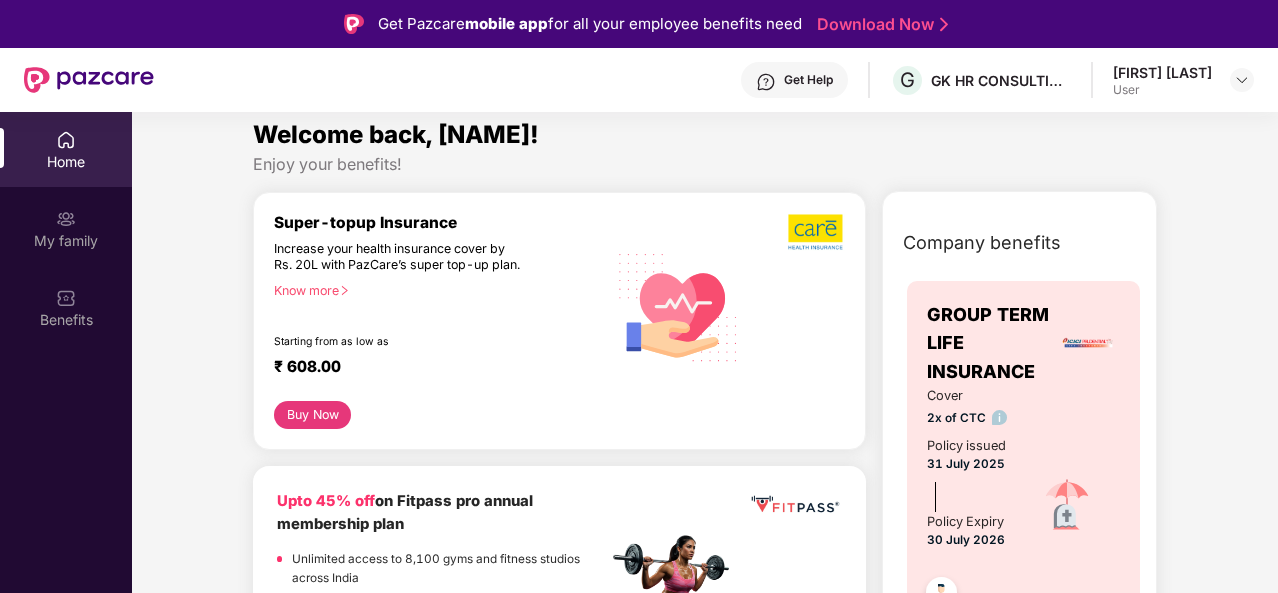 scroll, scrollTop: 0, scrollLeft: 0, axis: both 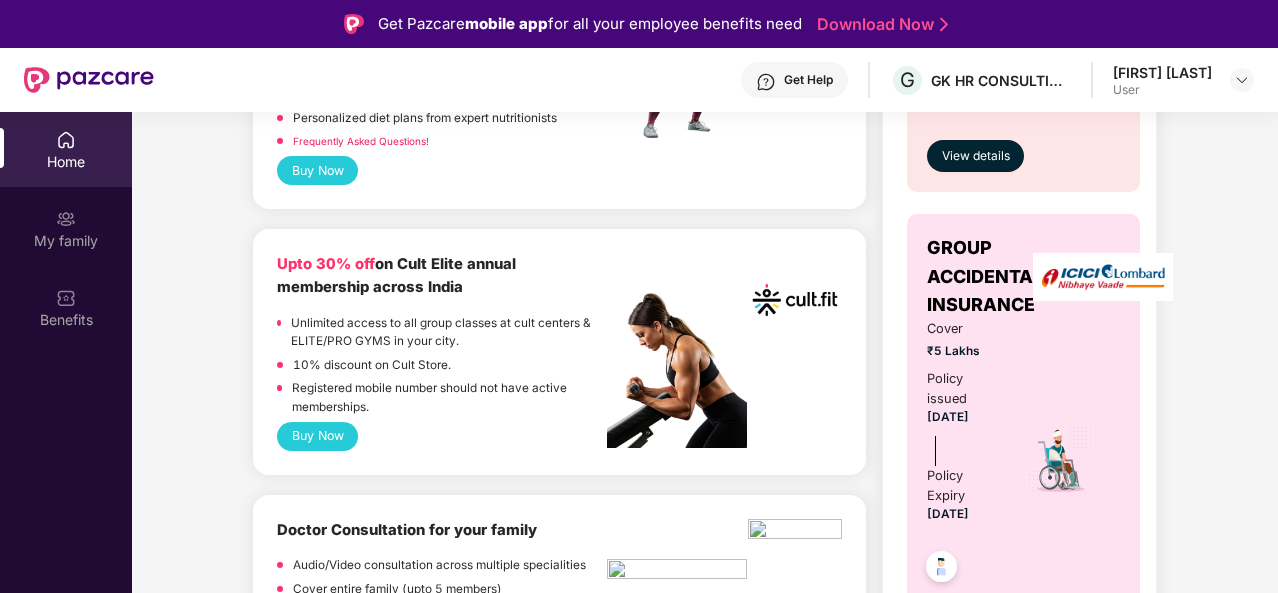 drag, startPoint x: 1156, startPoint y: 219, endPoint x: 1139, endPoint y: 317, distance: 99.46356 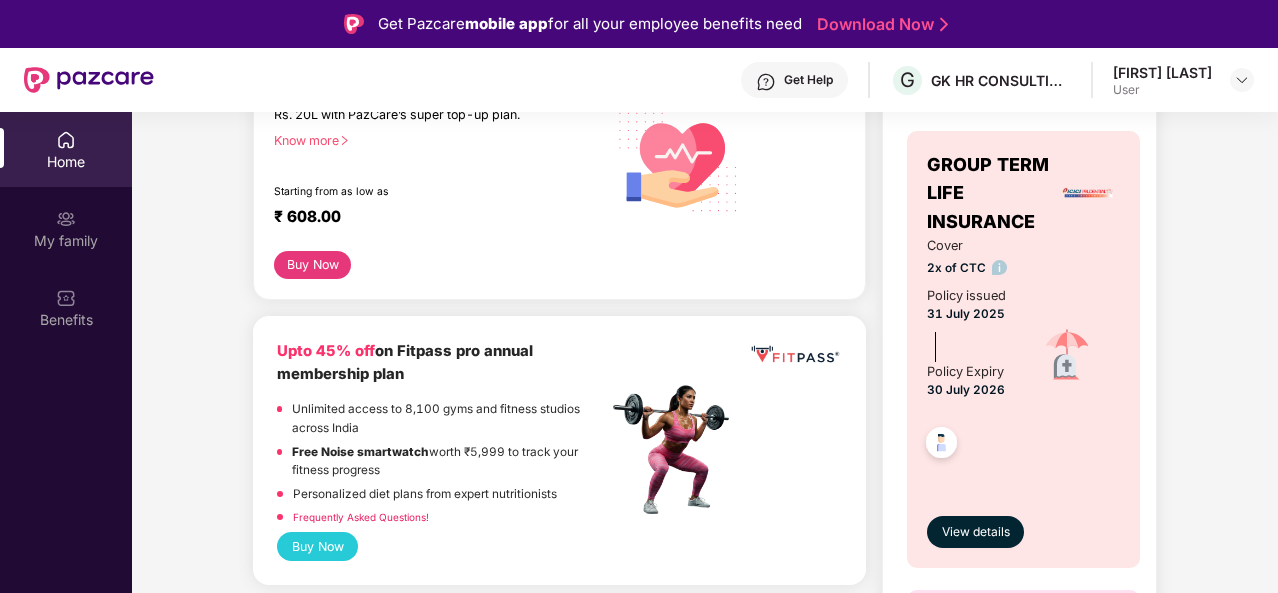 scroll, scrollTop: 0, scrollLeft: 0, axis: both 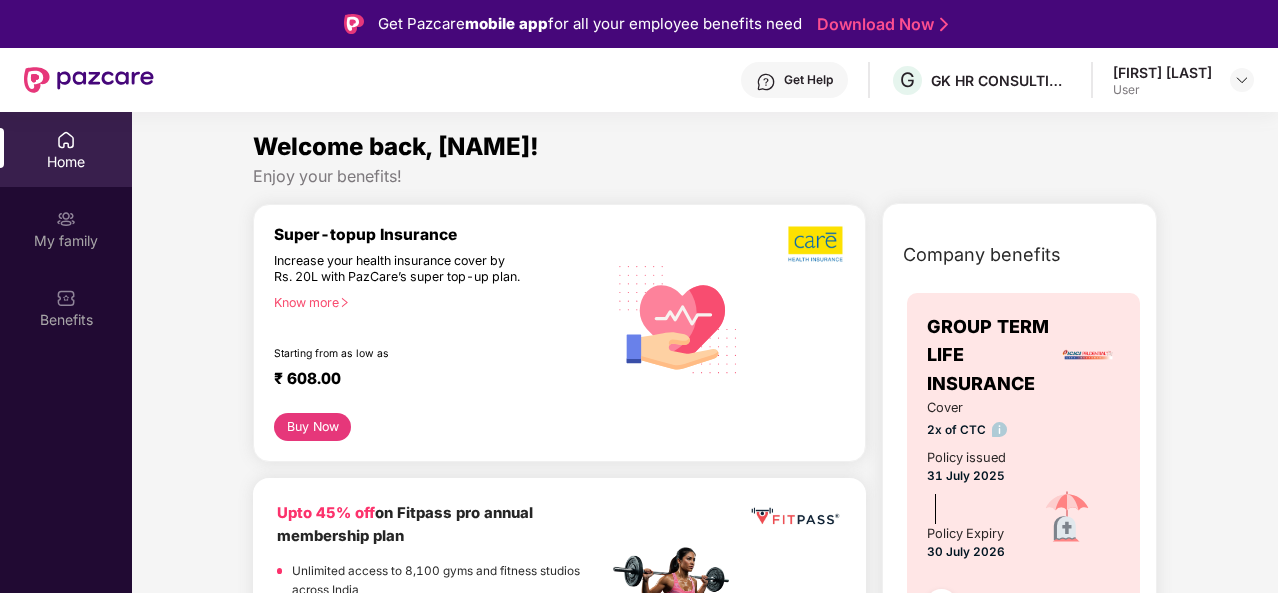 click on "Know more" at bounding box center (434, 302) 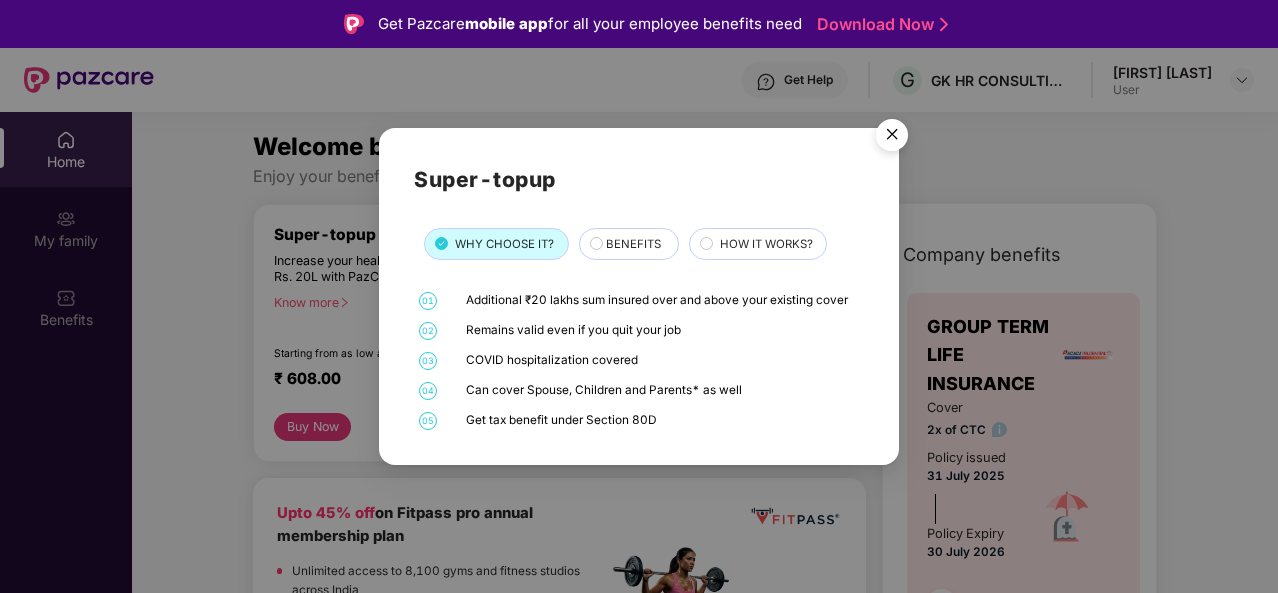 click on "Super-topup WHY CHOOSE IT? BENEFITS HOW IT WORKS? 01 Additional ₹20 lakhs sum insured over and above your existing cover 02  Remains valid even if you quit your job 03 COVID hospitalization covered 04 Can cover Spouse, Children and Parents* as well 05 Get tax benefit under Section 80D" at bounding box center (639, 296) 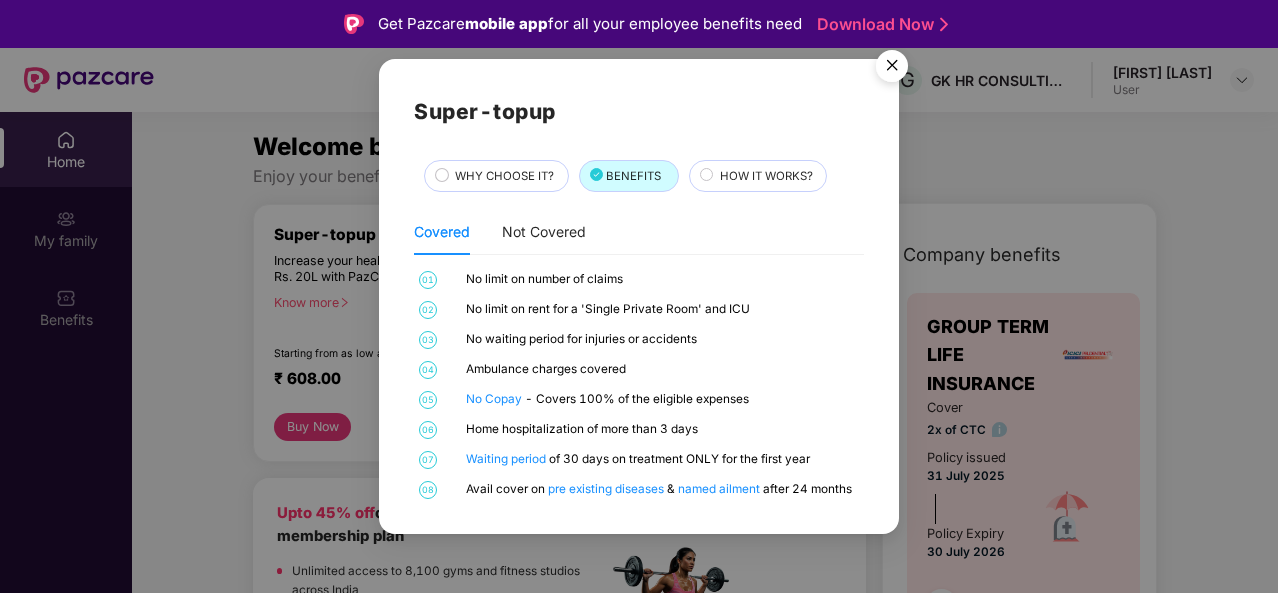 click on "HOW IT WORKS?" at bounding box center (766, 176) 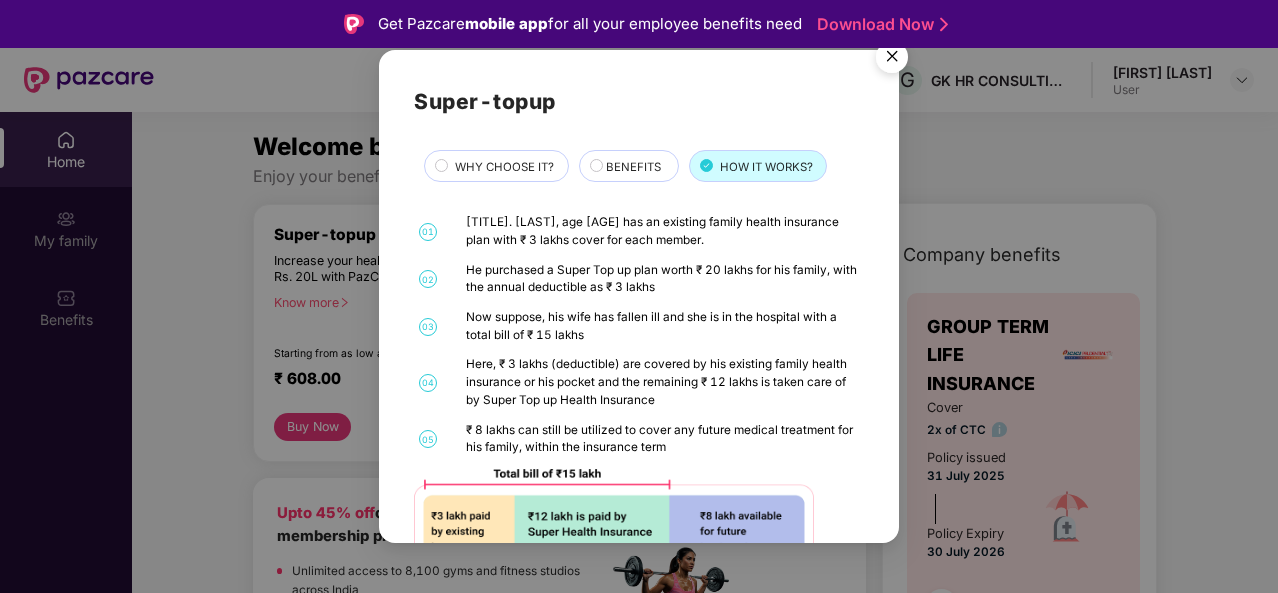 click on "WHY CHOOSE IT?" at bounding box center [504, 167] 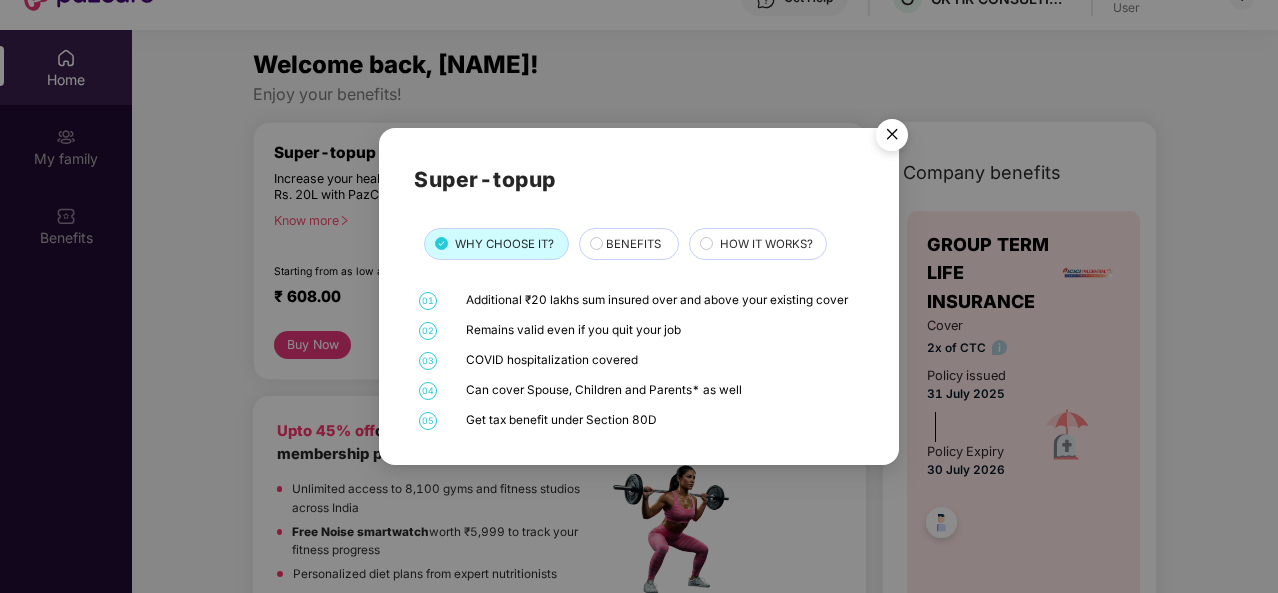scroll, scrollTop: 112, scrollLeft: 0, axis: vertical 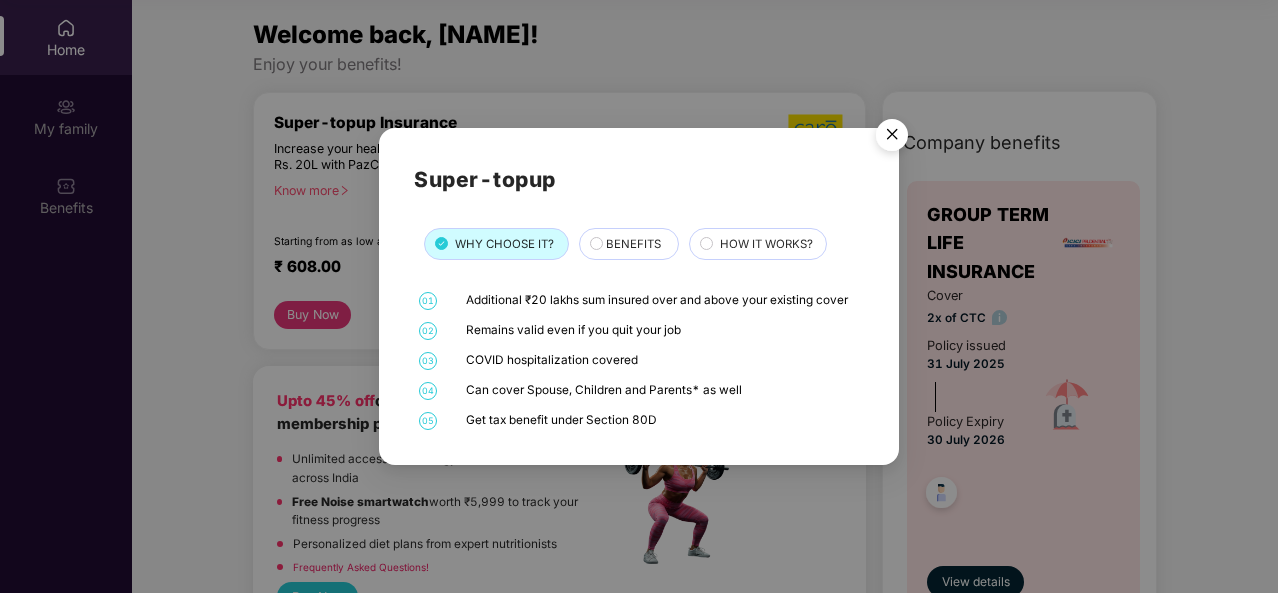 click at bounding box center [892, 138] 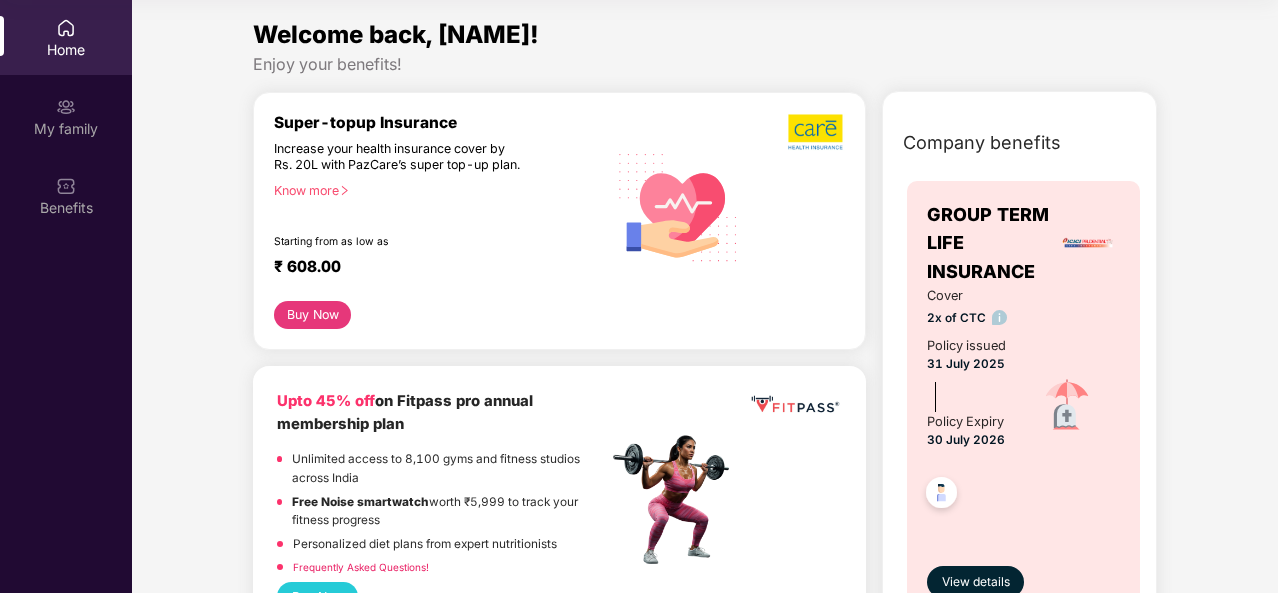 click on "Buy Now" at bounding box center (559, 315) 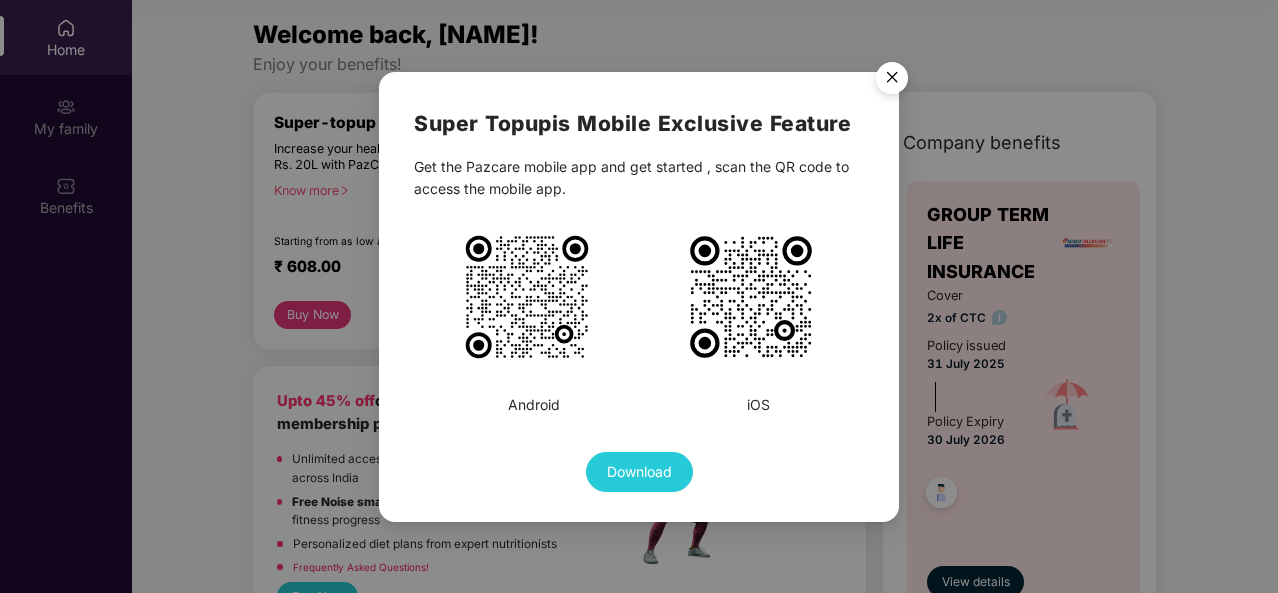 click at bounding box center (892, 81) 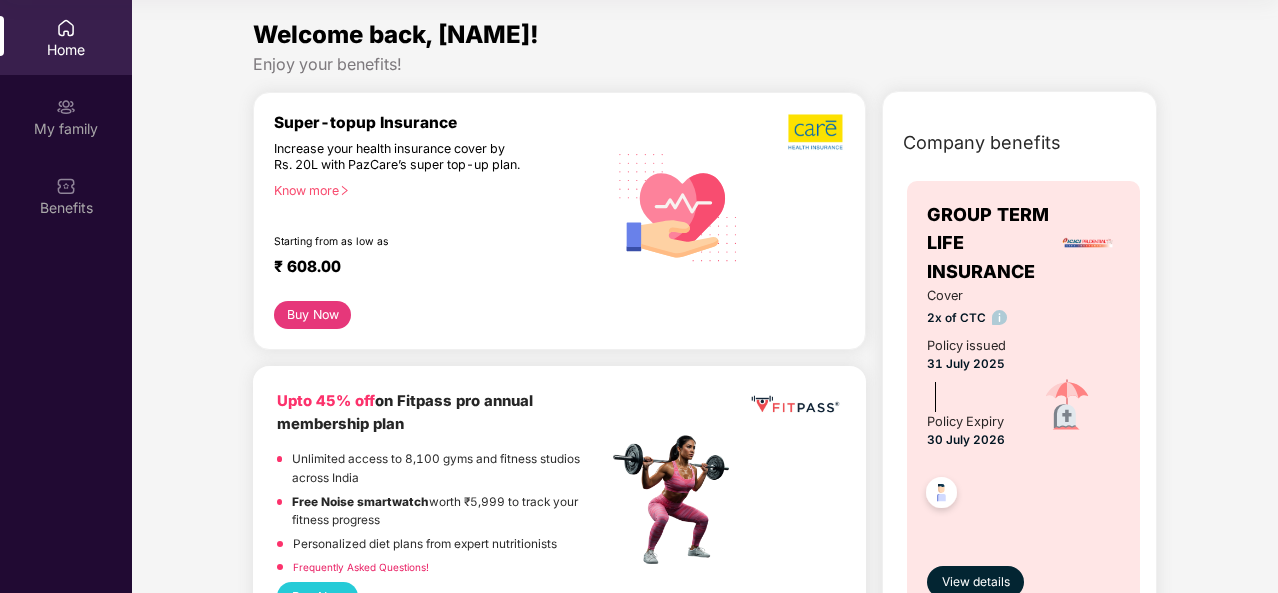 drag, startPoint x: 316, startPoint y: 283, endPoint x: 458, endPoint y: 248, distance: 146.24979 